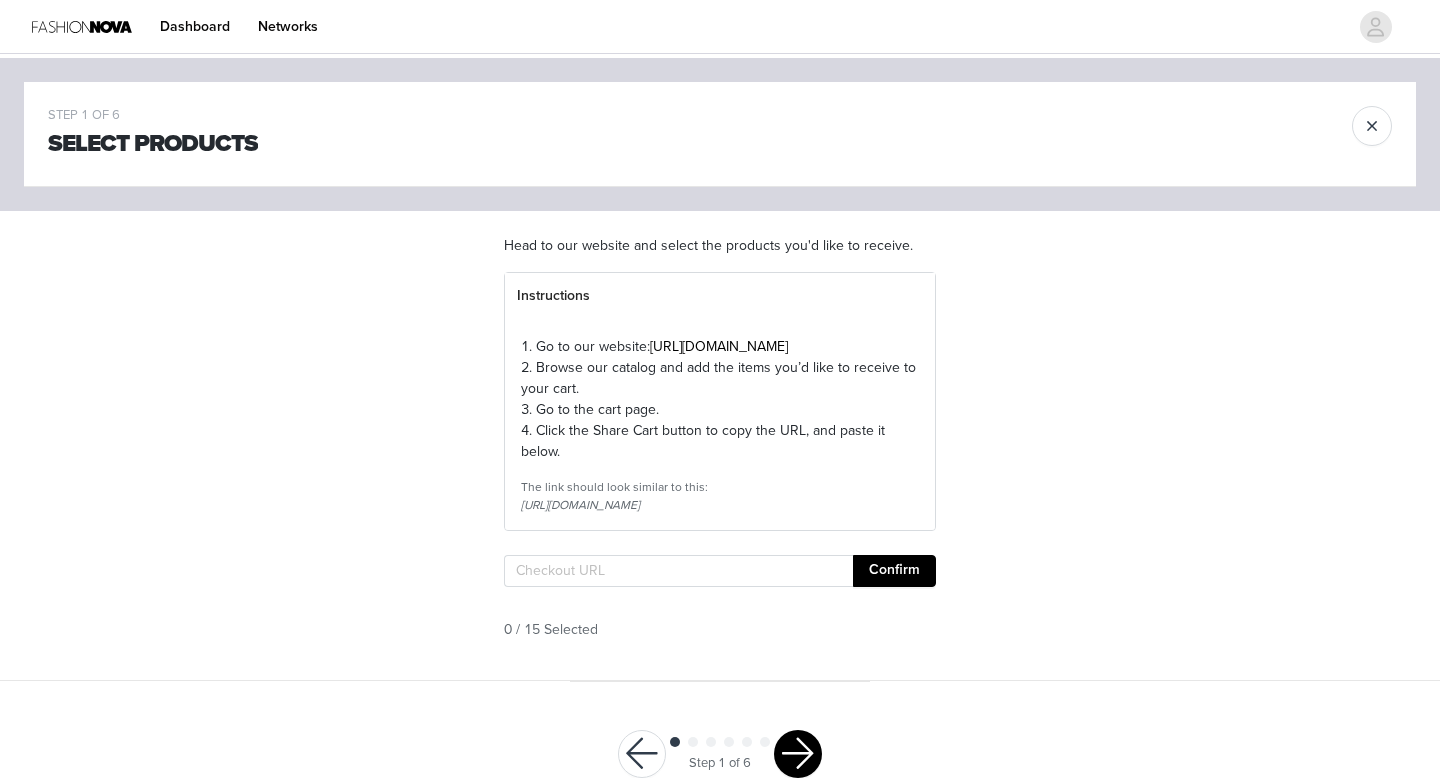 scroll, scrollTop: 87, scrollLeft: 0, axis: vertical 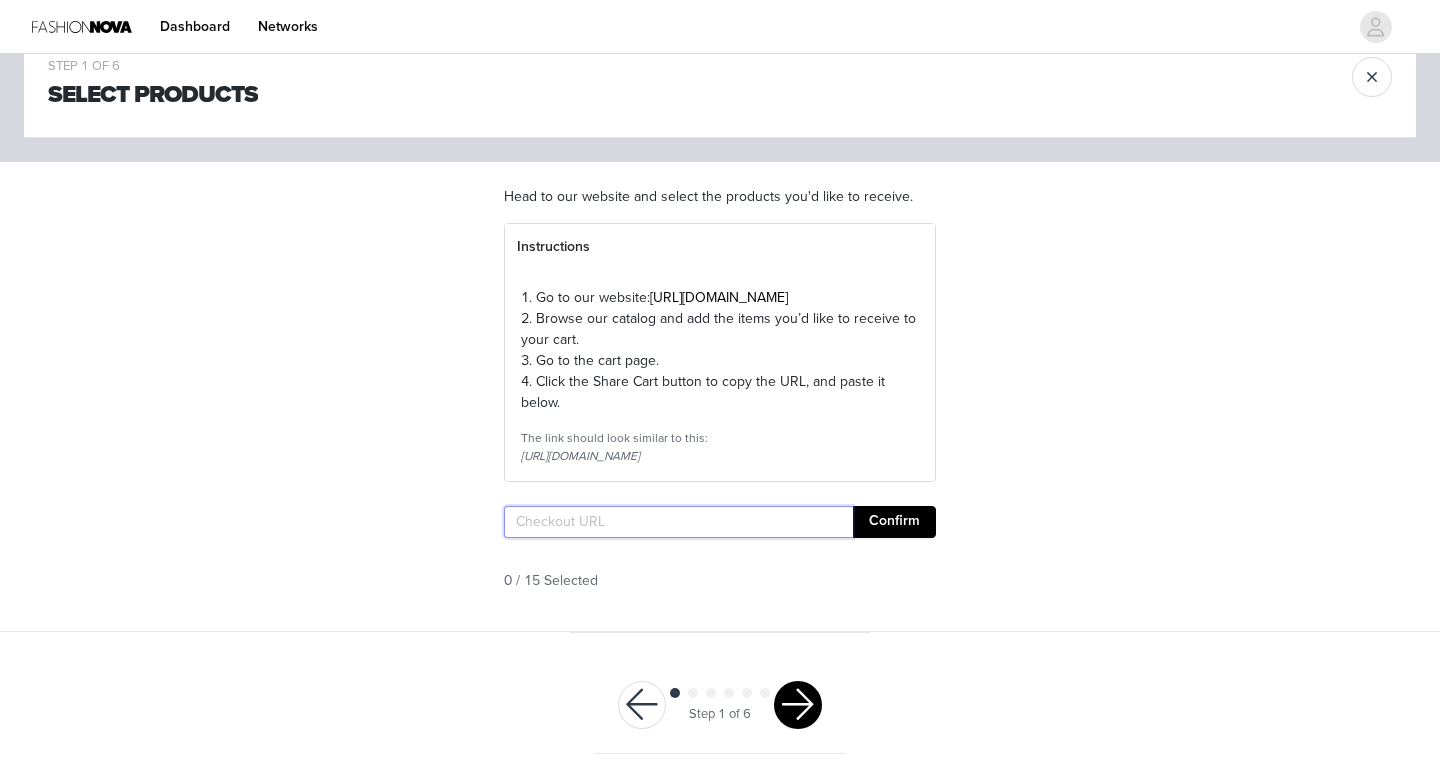 click at bounding box center [678, 522] 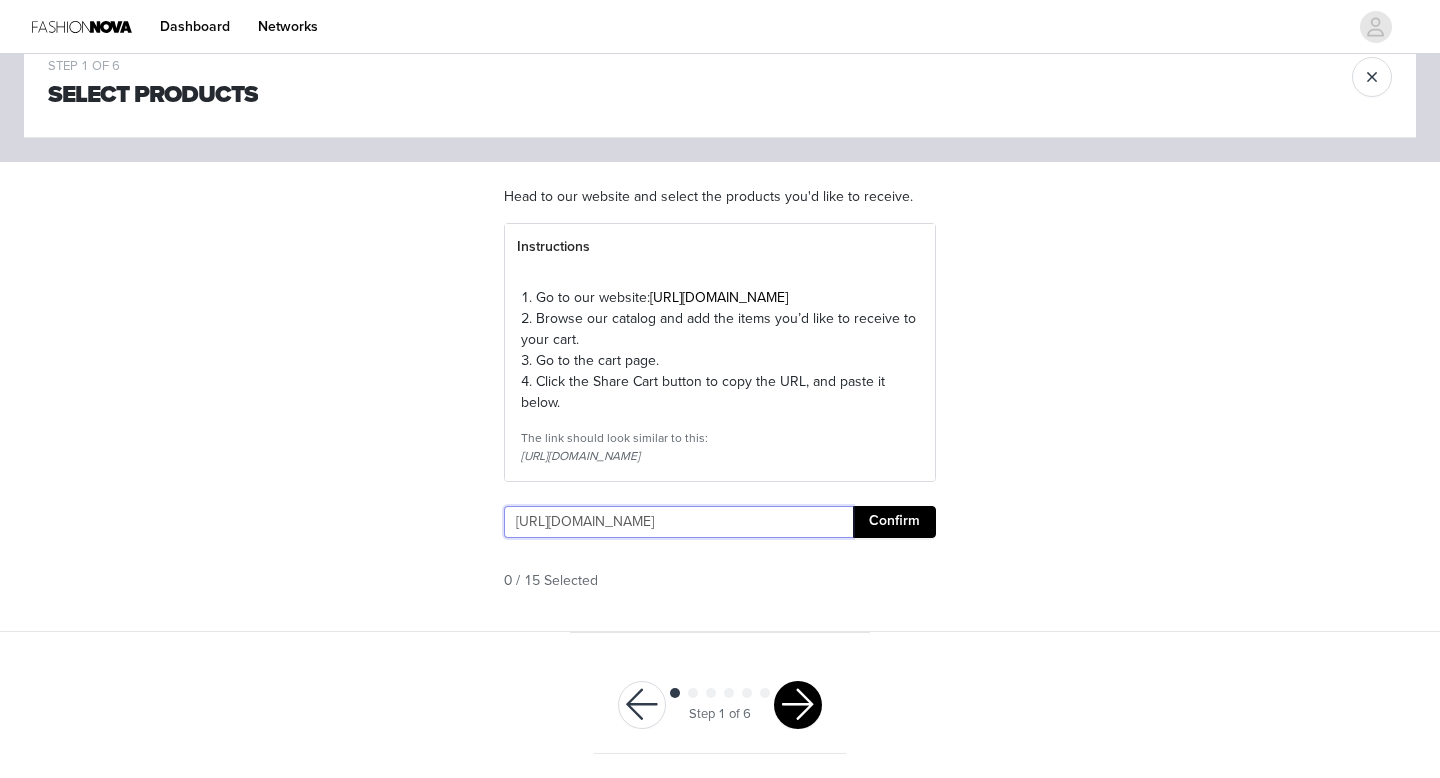 scroll, scrollTop: 0, scrollLeft: 2212, axis: horizontal 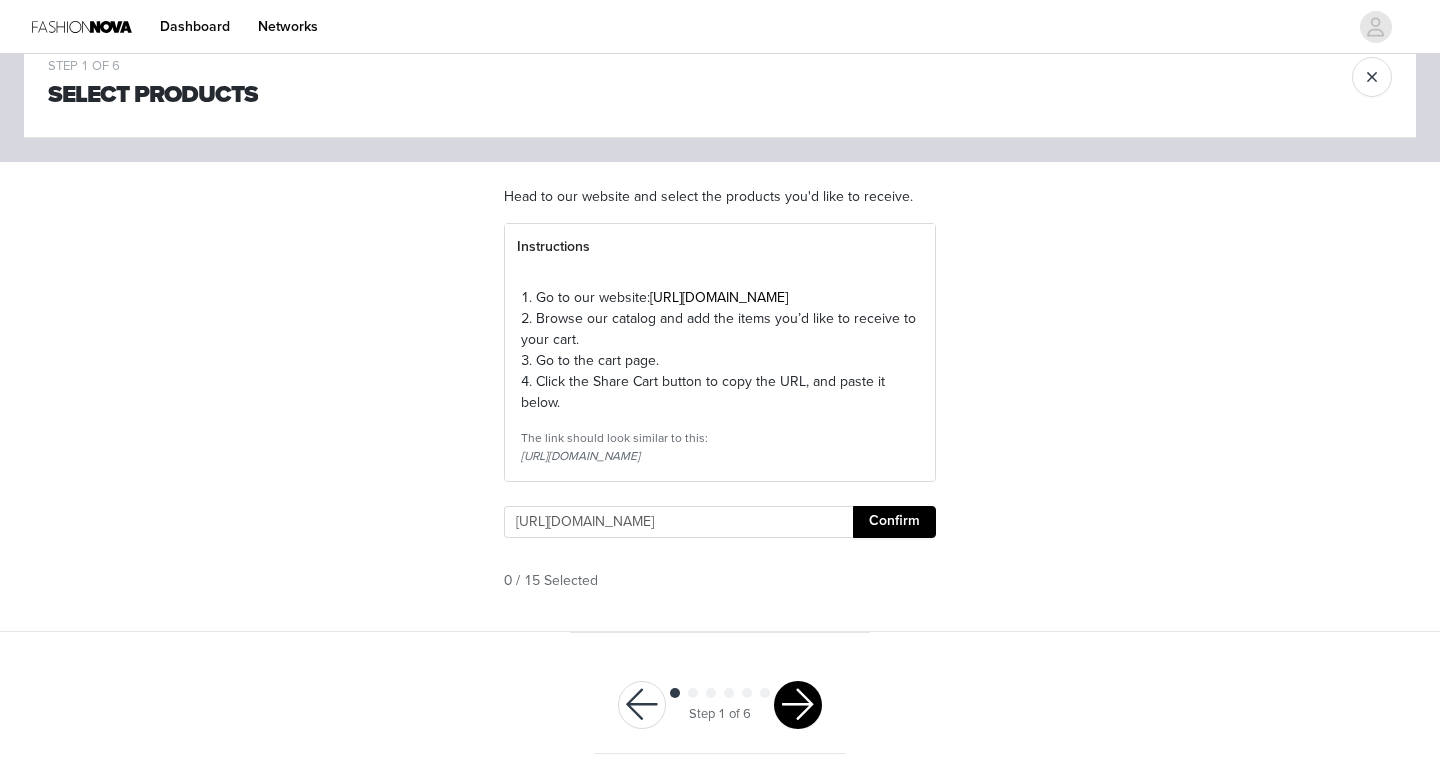 click on "Confirm" at bounding box center [894, 522] 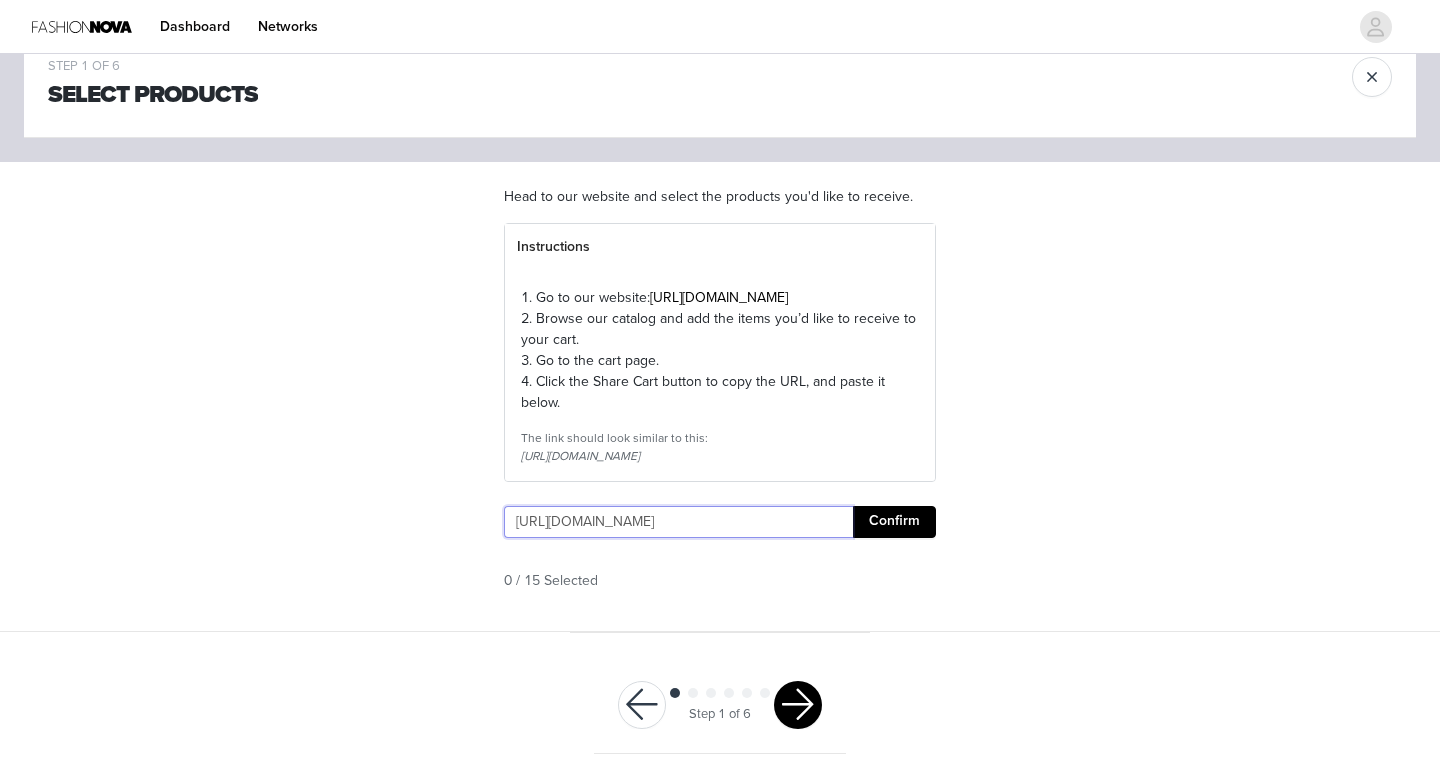 scroll, scrollTop: 0, scrollLeft: 2176, axis: horizontal 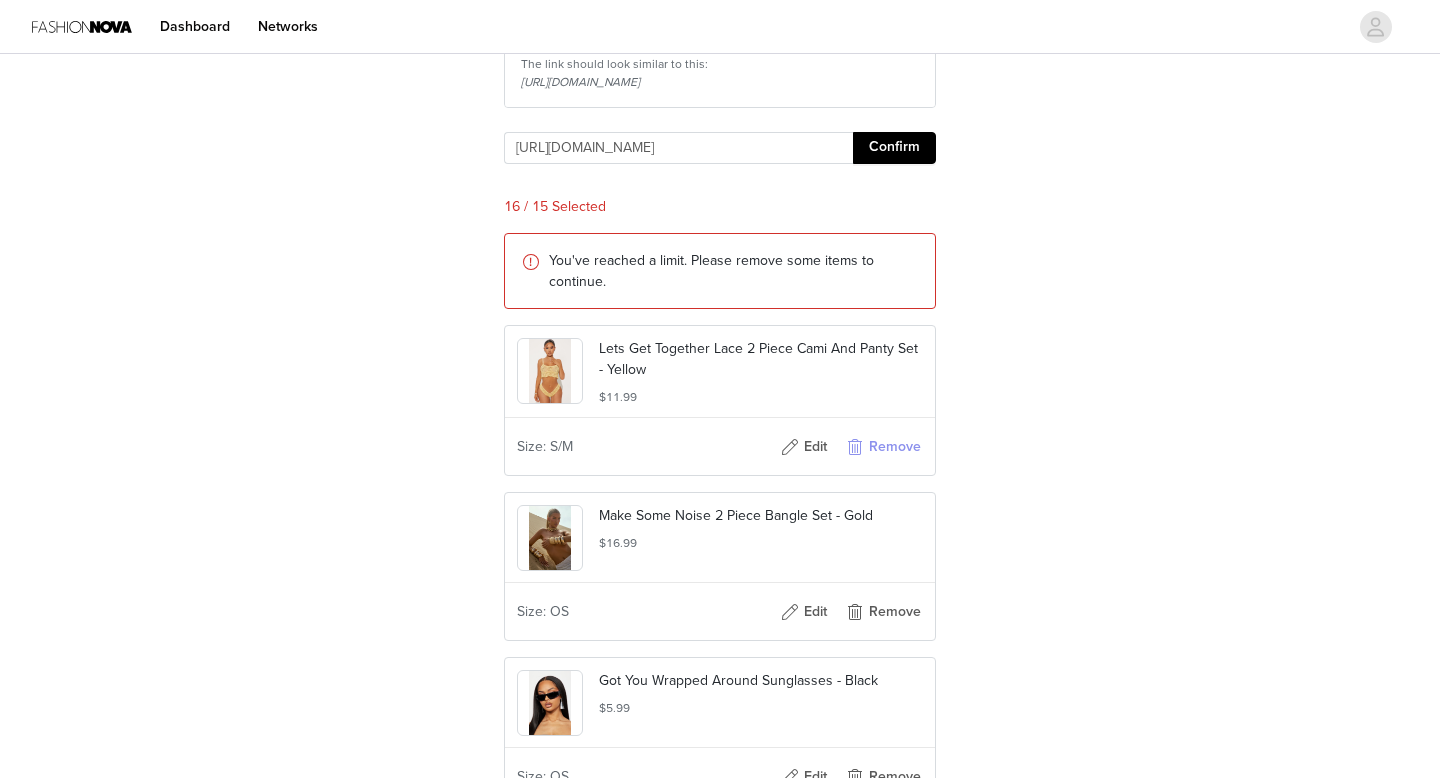 click on "Remove" at bounding box center (883, 447) 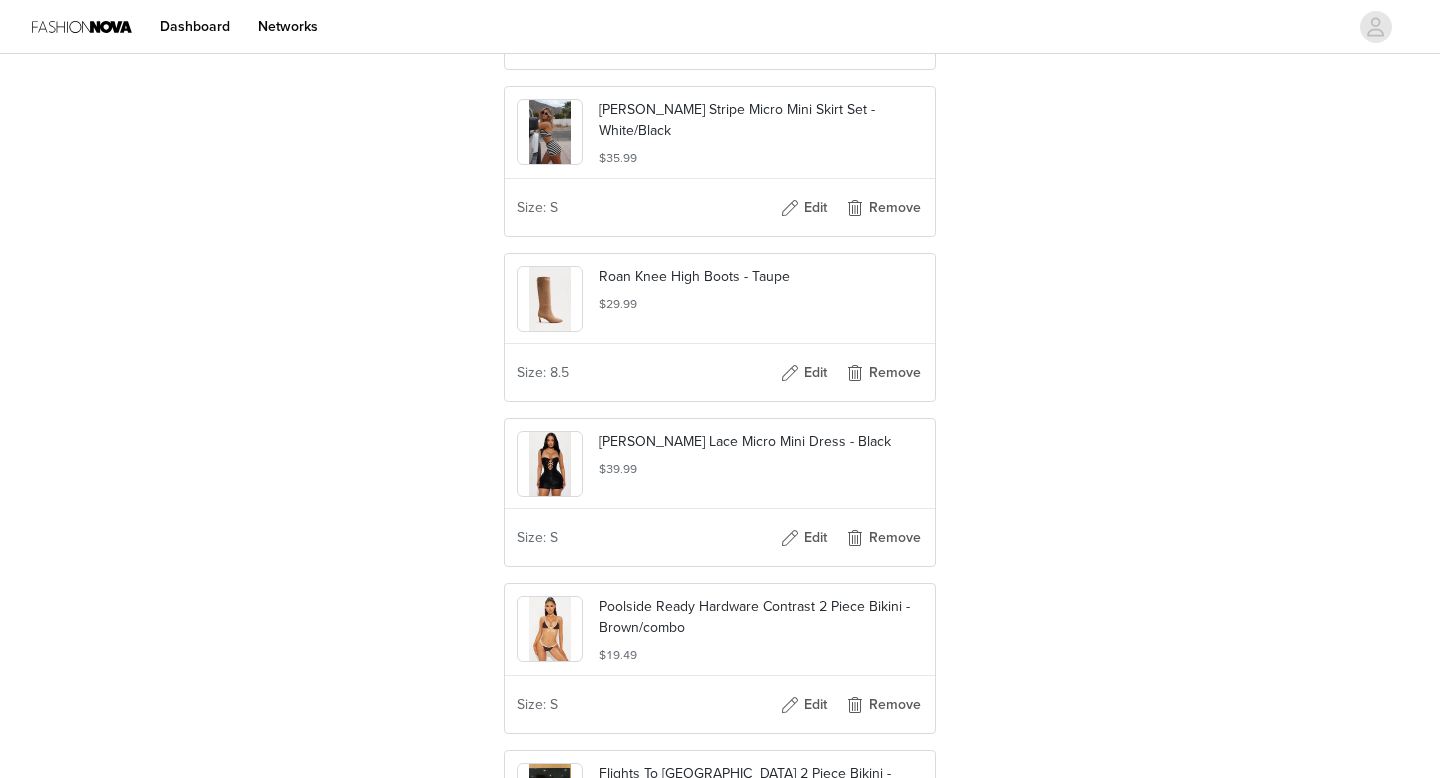 scroll, scrollTop: 2564, scrollLeft: 0, axis: vertical 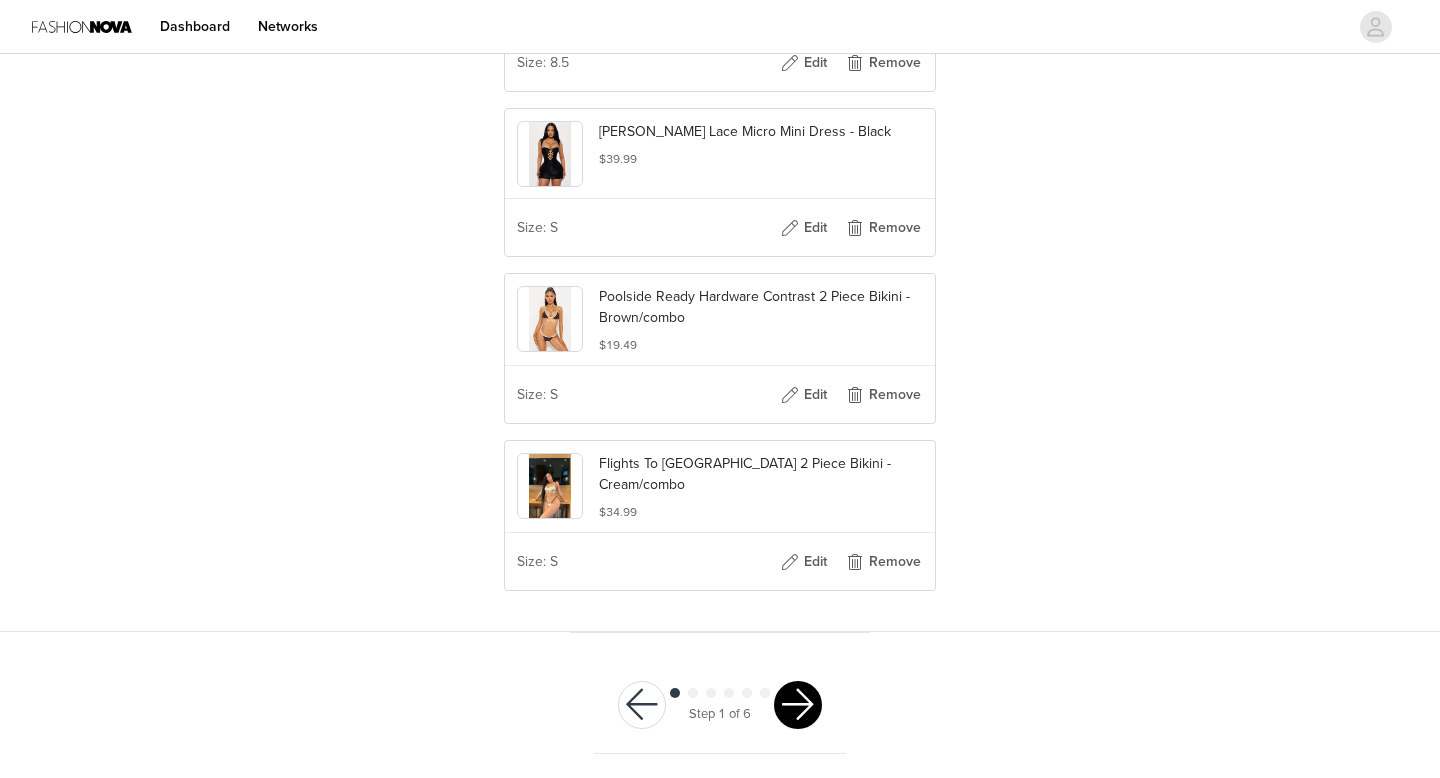 click at bounding box center (798, 705) 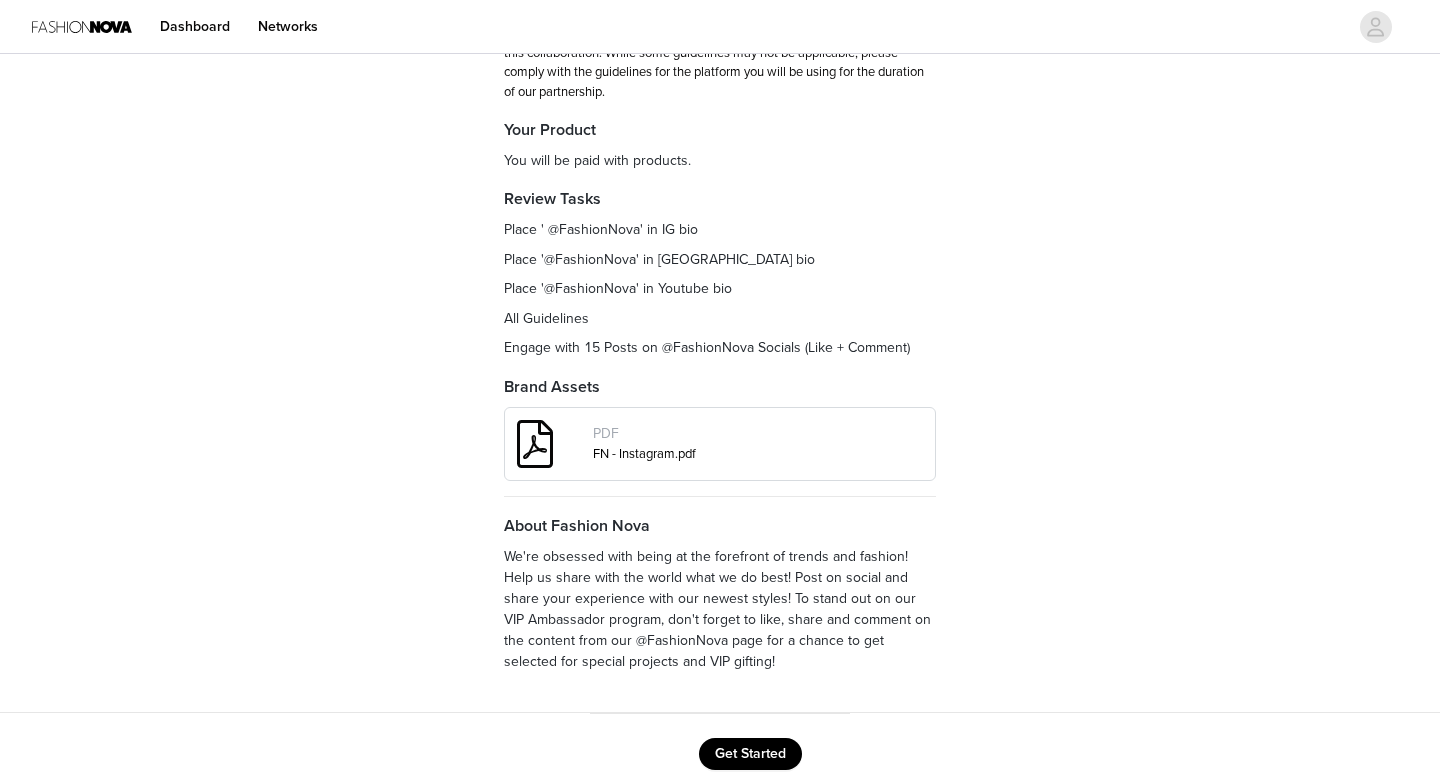 scroll, scrollTop: 251, scrollLeft: 0, axis: vertical 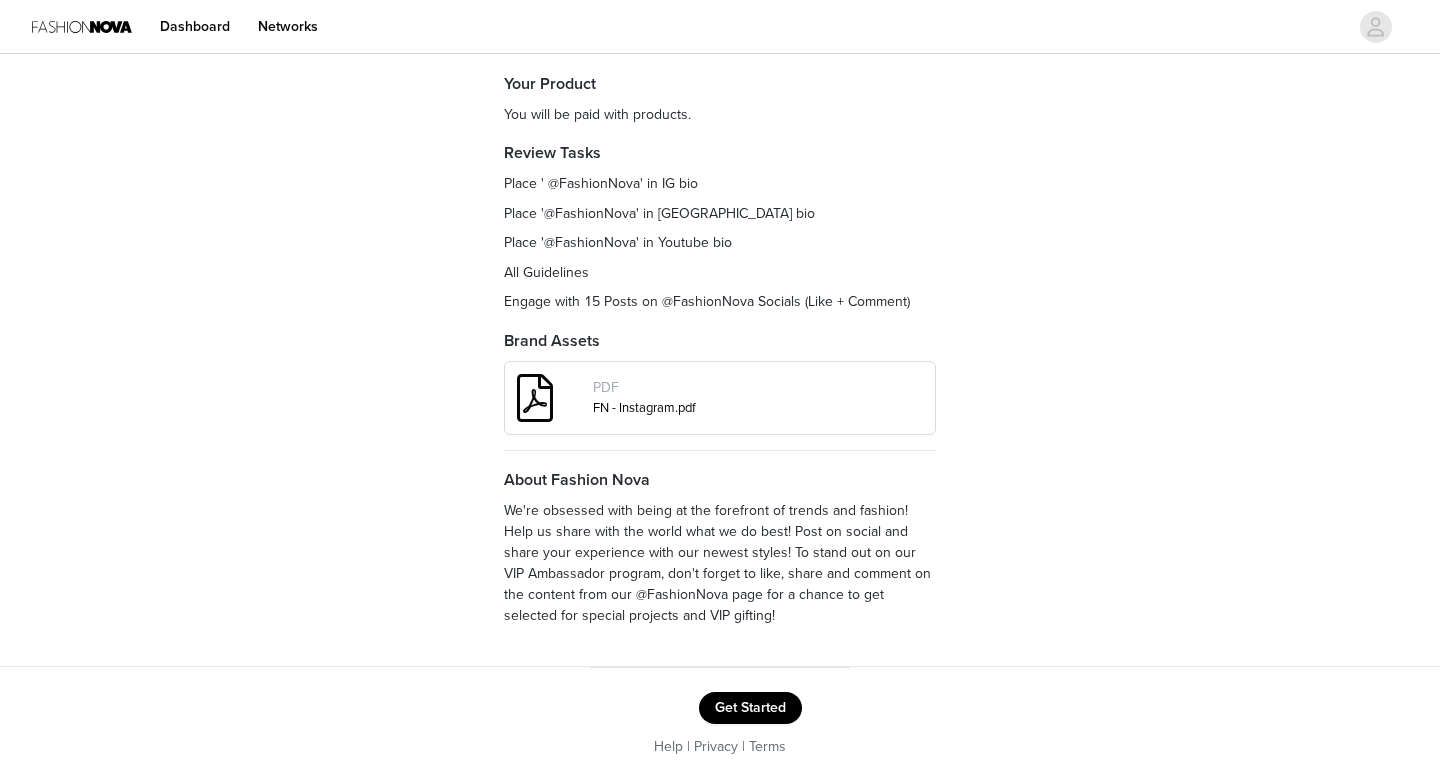 click on "Get Started" at bounding box center (750, 708) 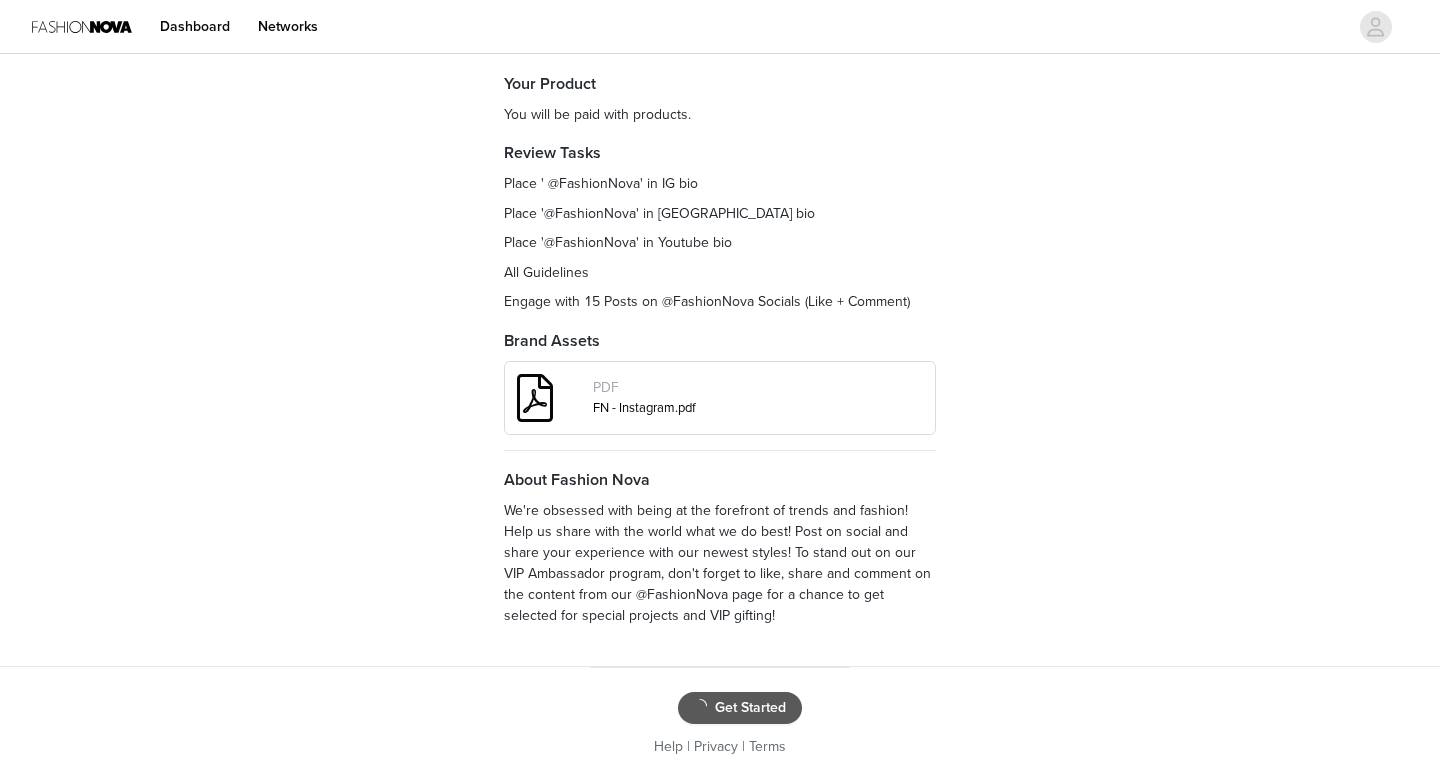 scroll, scrollTop: 0, scrollLeft: 0, axis: both 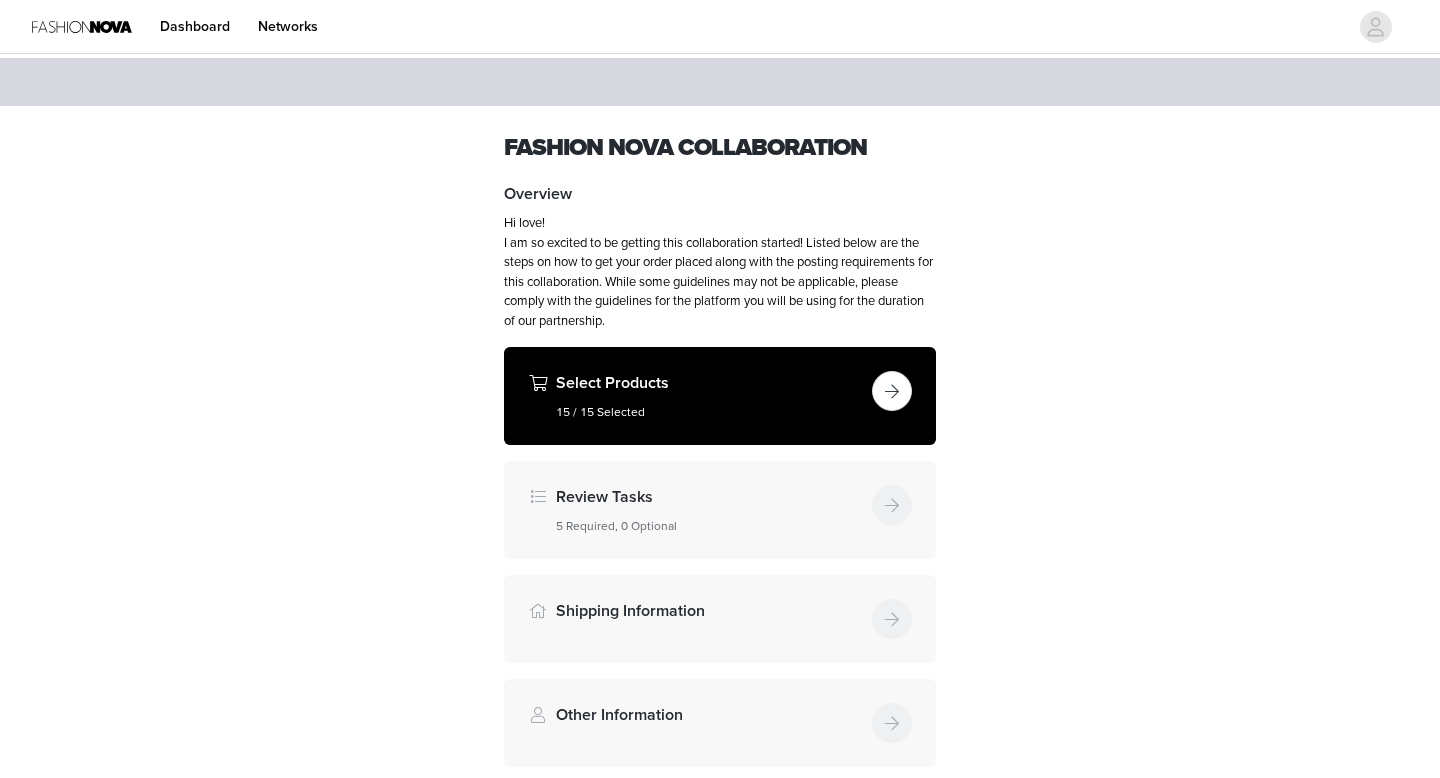 click on "Fashion Nova
Fashion Nova Collaboration
Overview   Hi love!
I am so excited to be getting this collaboration started! Listed below are the steps on how to get your order placed along with the posting requirements for this collaboration. While some guidelines may not be applicable, please comply with the guidelines for the platform you will be using for the duration of our partnership.              Select Products
15 / 15 Selected
Review Tasks
5 Required, 0 Optional
Shipping Information
Other Information
Brand Assets    1 assets available             Content Rights" at bounding box center [720, 542] 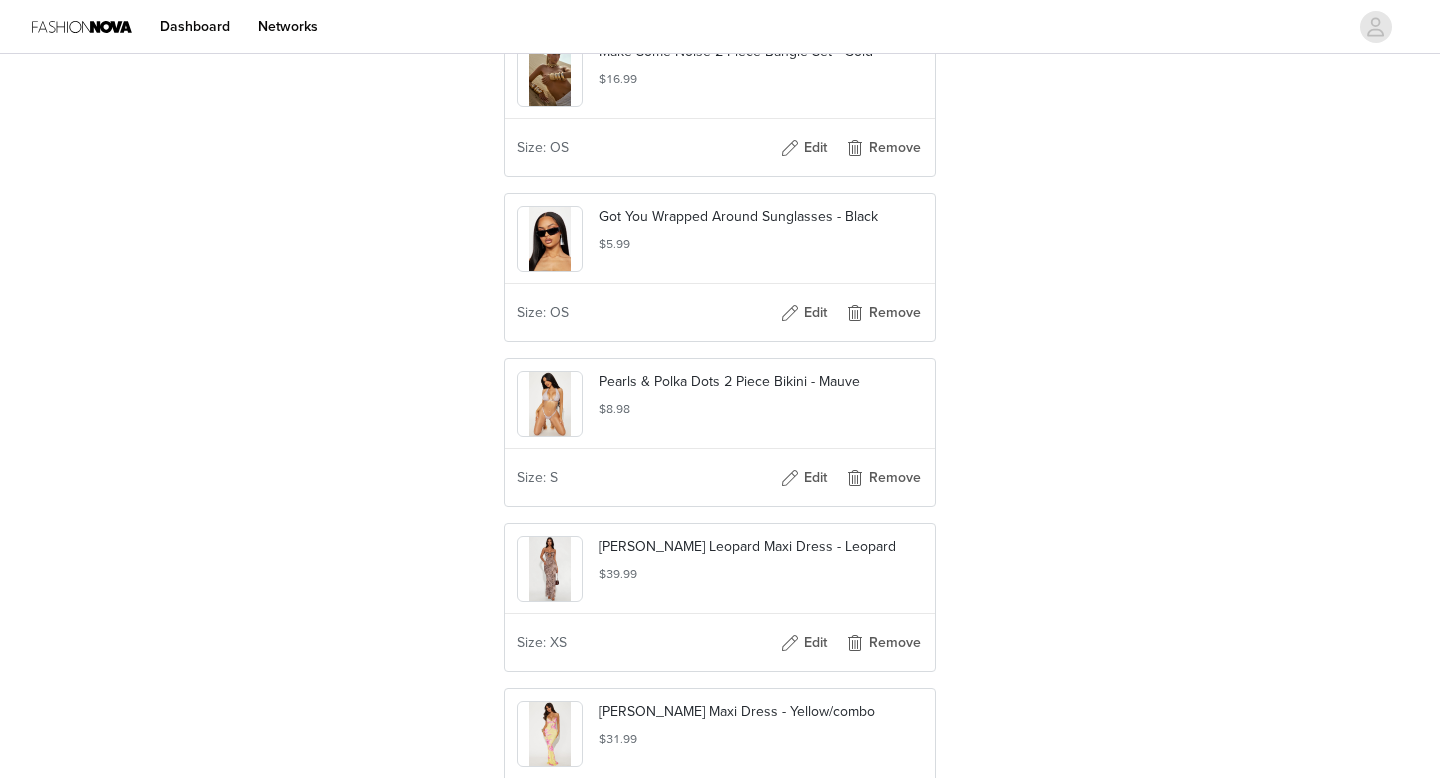 scroll, scrollTop: 0, scrollLeft: 0, axis: both 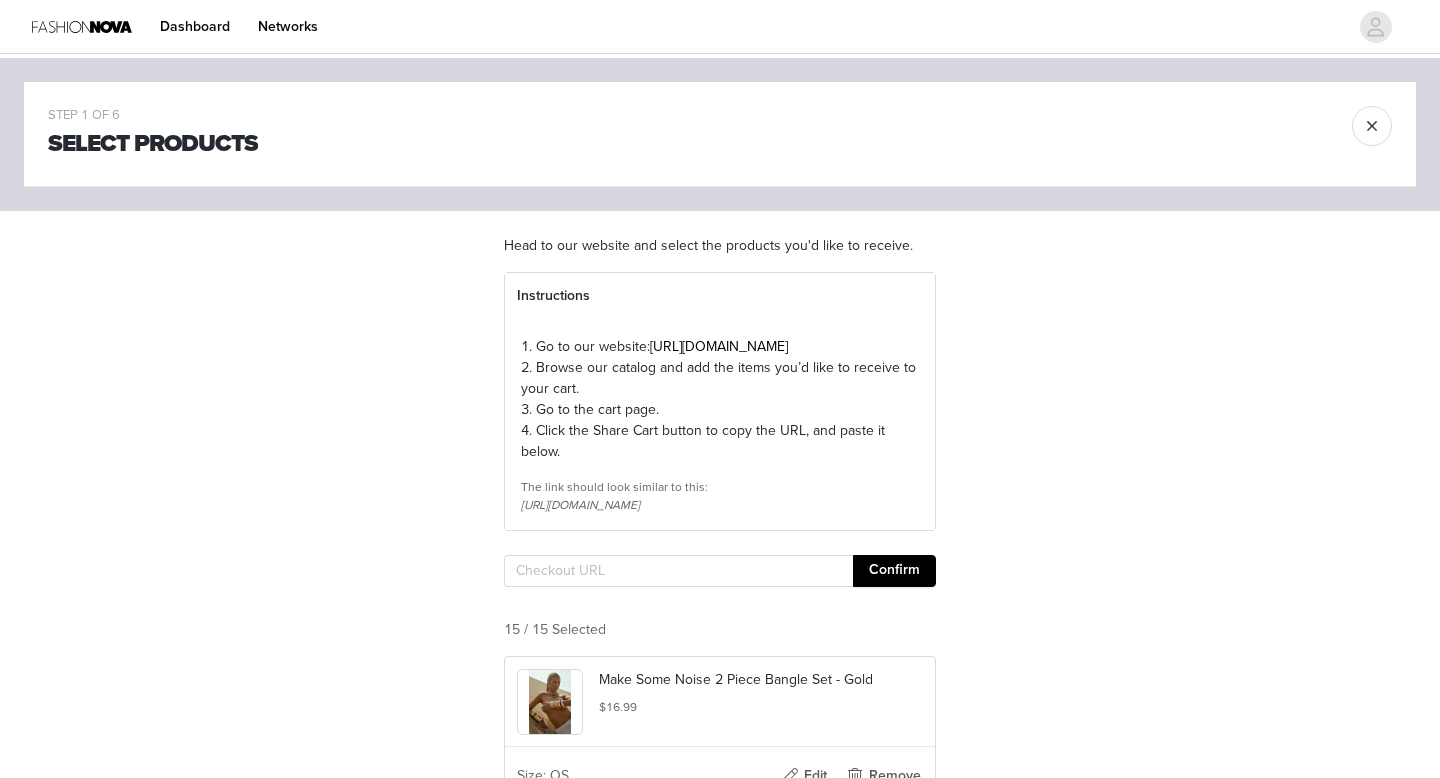 click on "Confirm" at bounding box center (894, 571) 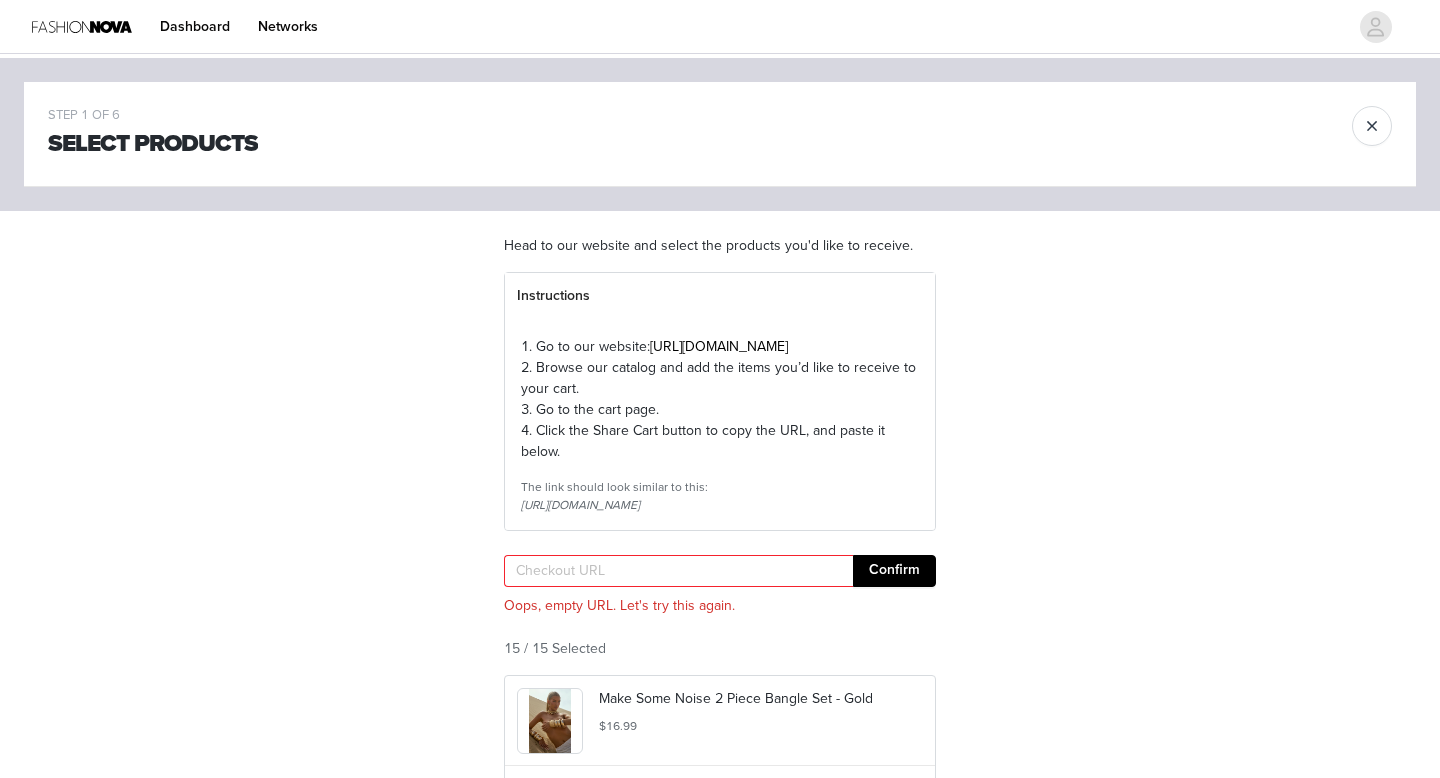 click on "STEP 1 OF 6
Select Products
Head to our website and select the products you'd like to receive.
Instructions
1. Go to our website:
[URL][DOMAIN_NAME]    2. Browse our catalog and add the items you’d like to receive to your cart.     3. Go to the cart page.     4. Click the Share Cart button to copy the URL, and paste it below.    The link should look similar to this:   [URL][DOMAIN_NAME]     Confirm Oops, empty URL. Let's try this again.
15 / 15 Selected
Make Some Noise 2 Piece Bangle Set - Gold
$16.99
Size: OS       Edit   Remove               Size: OS" at bounding box center (720, 1619) 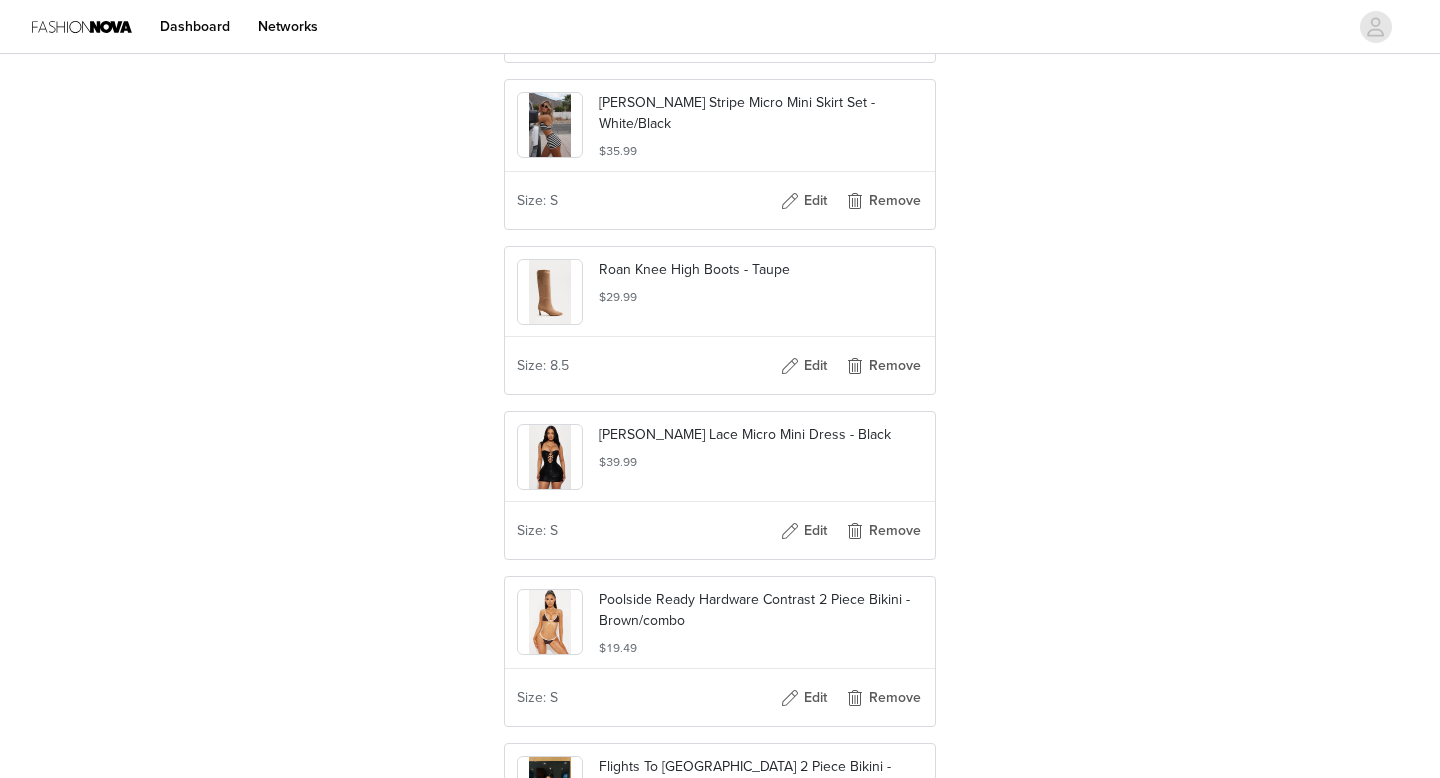 scroll, scrollTop: 2583, scrollLeft: 0, axis: vertical 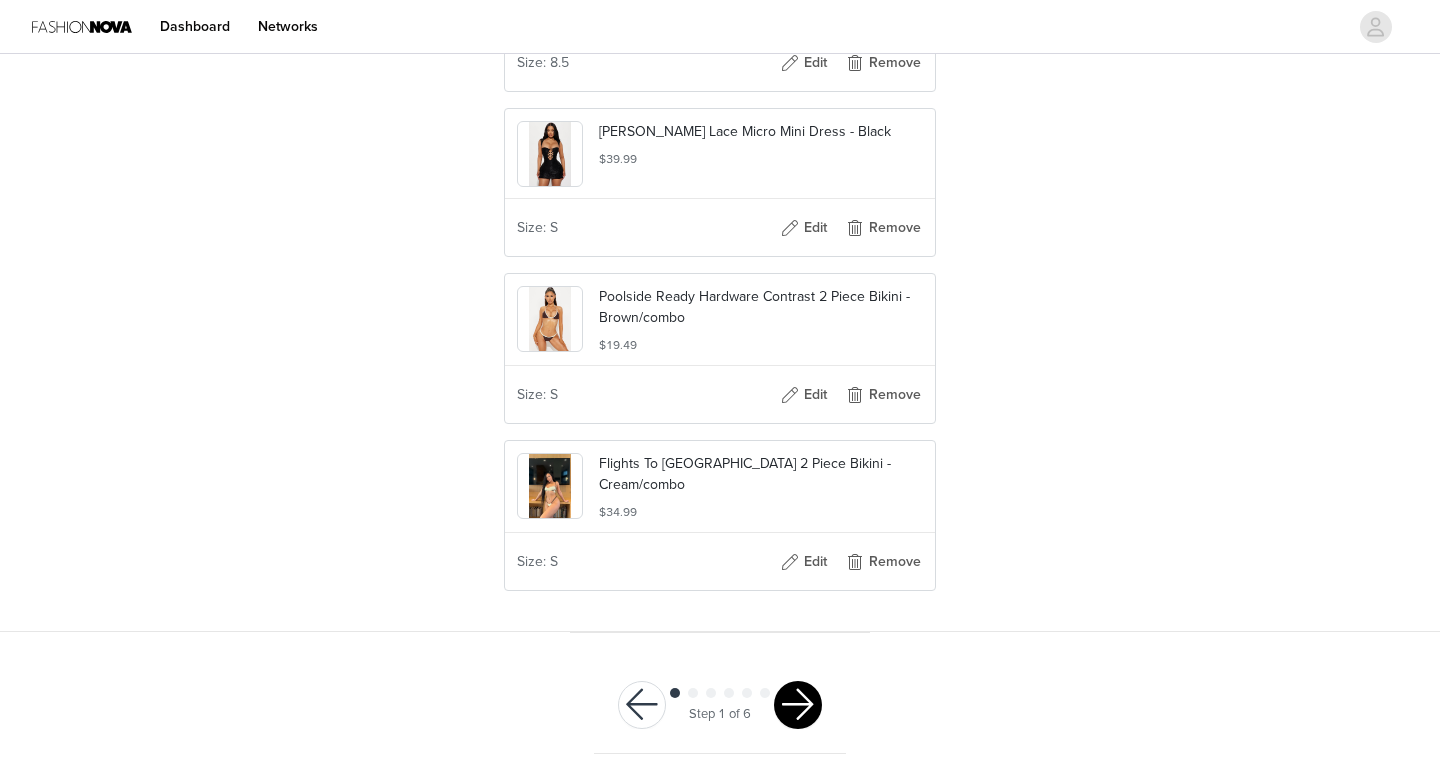 click at bounding box center [798, 705] 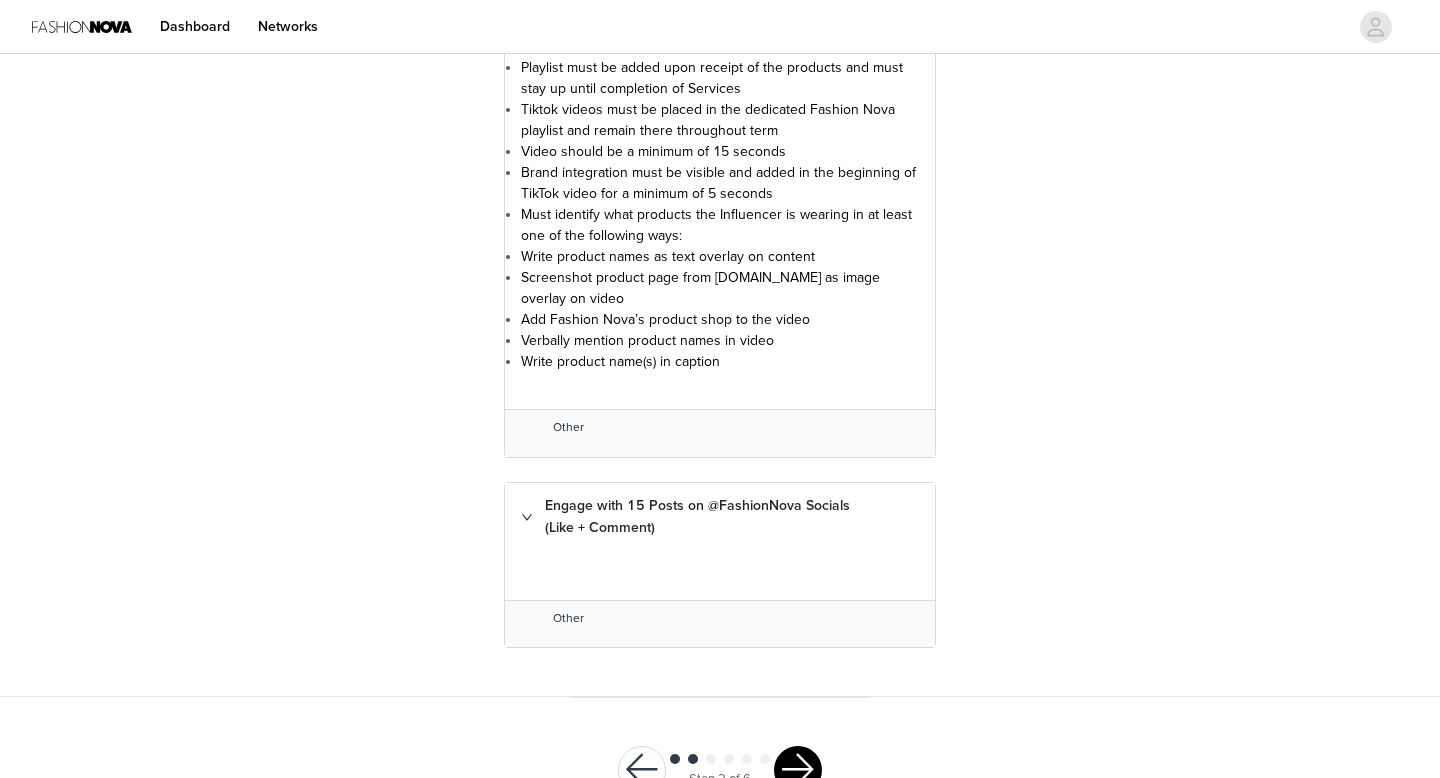 scroll, scrollTop: 4029, scrollLeft: 0, axis: vertical 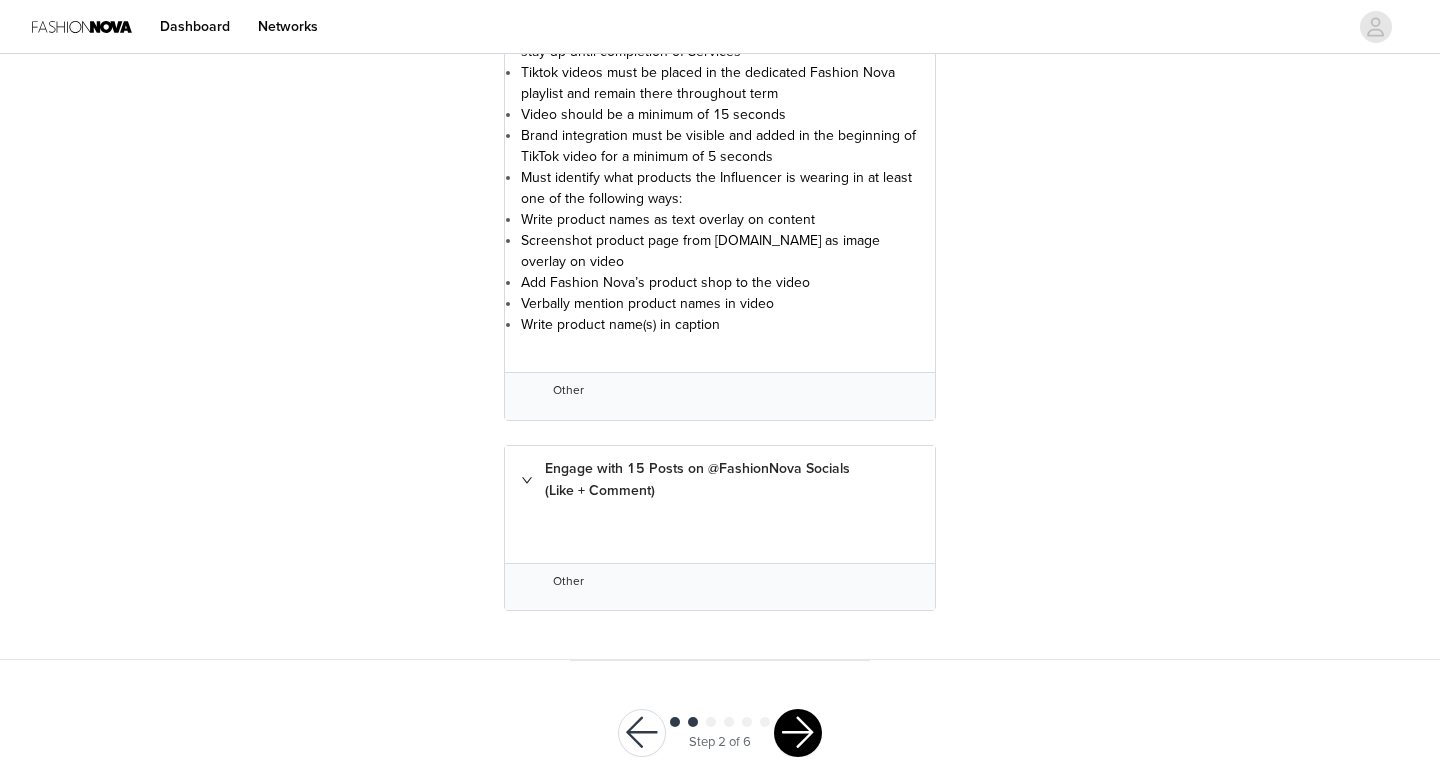 click on "Engage with 15 Posts on @FashionNova Socials (Like + Comment)" at bounding box center (720, 480) 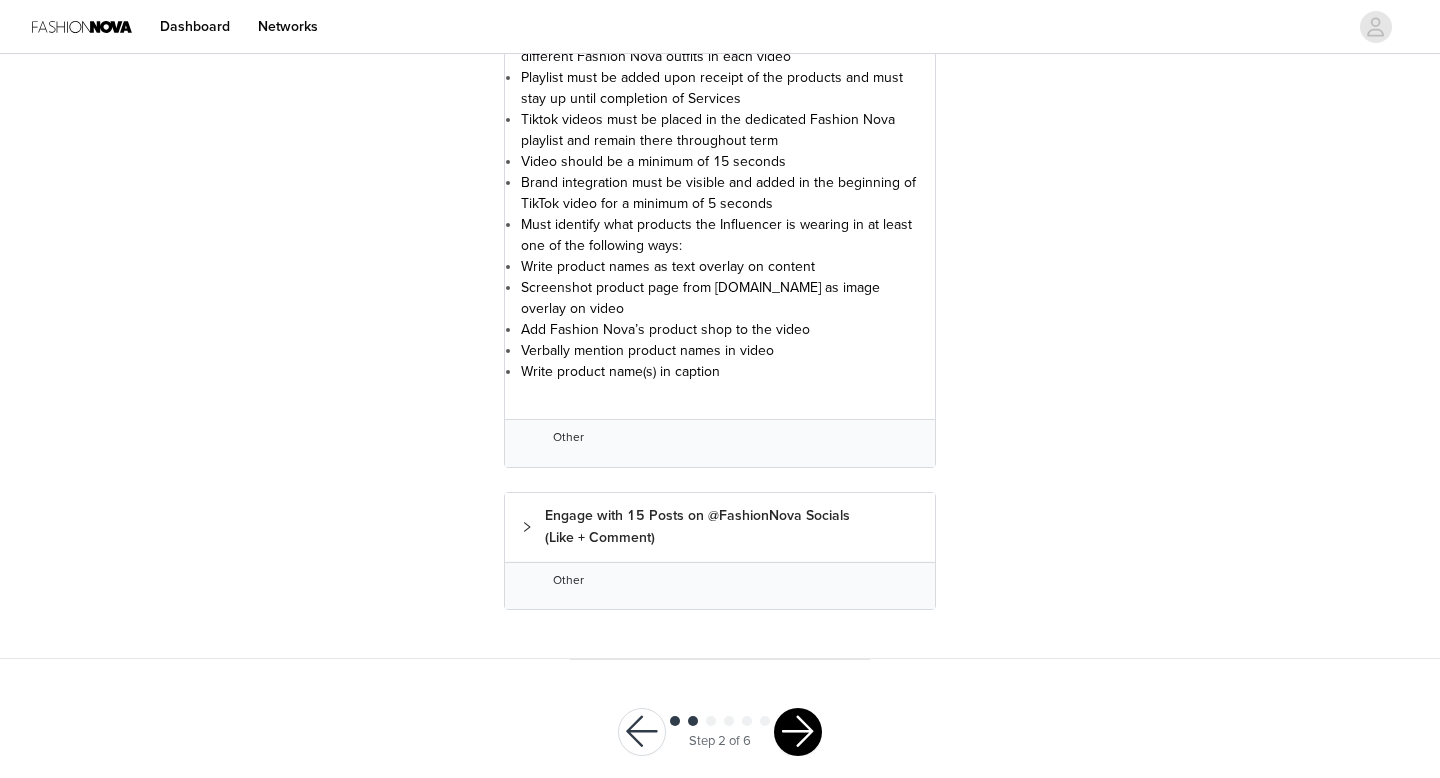 scroll, scrollTop: 3980, scrollLeft: 0, axis: vertical 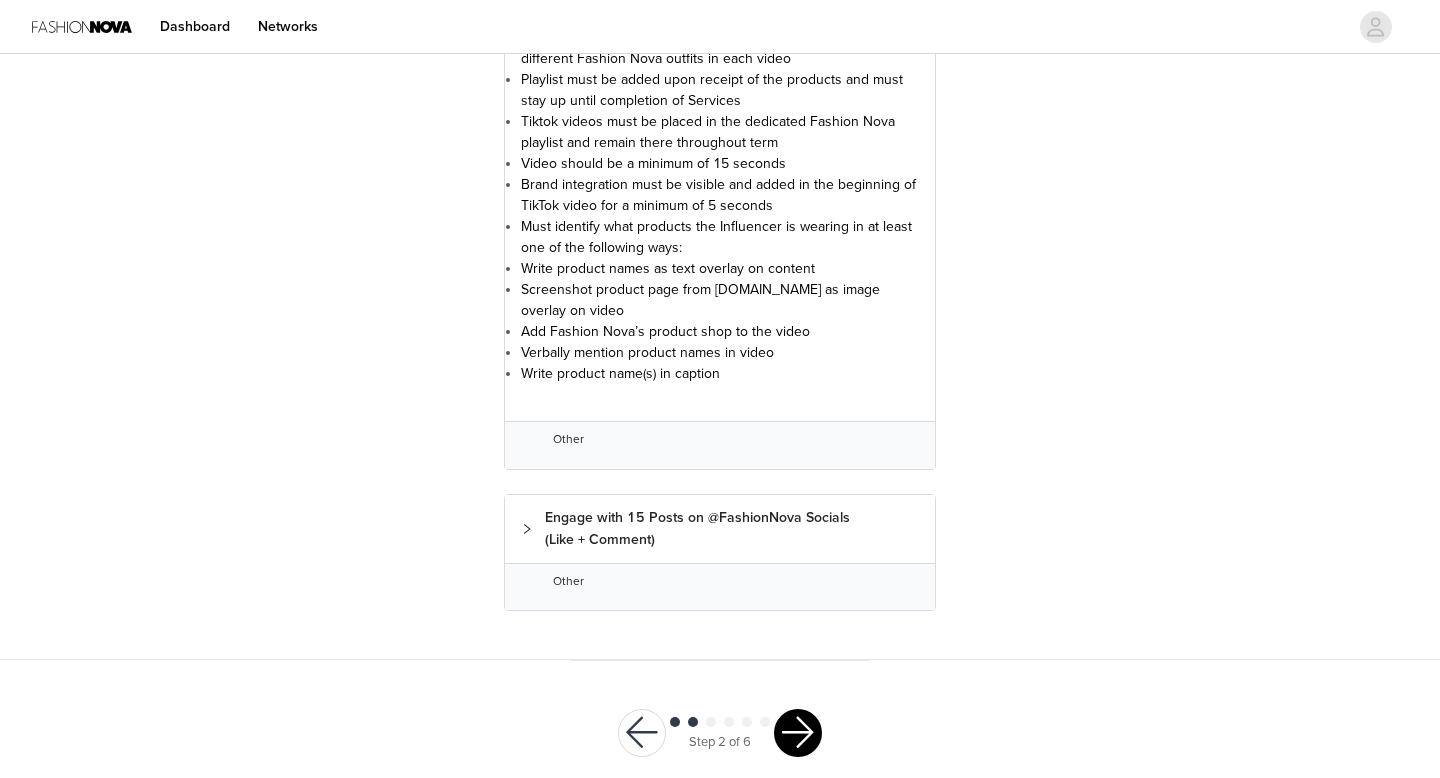 click at bounding box center (798, 733) 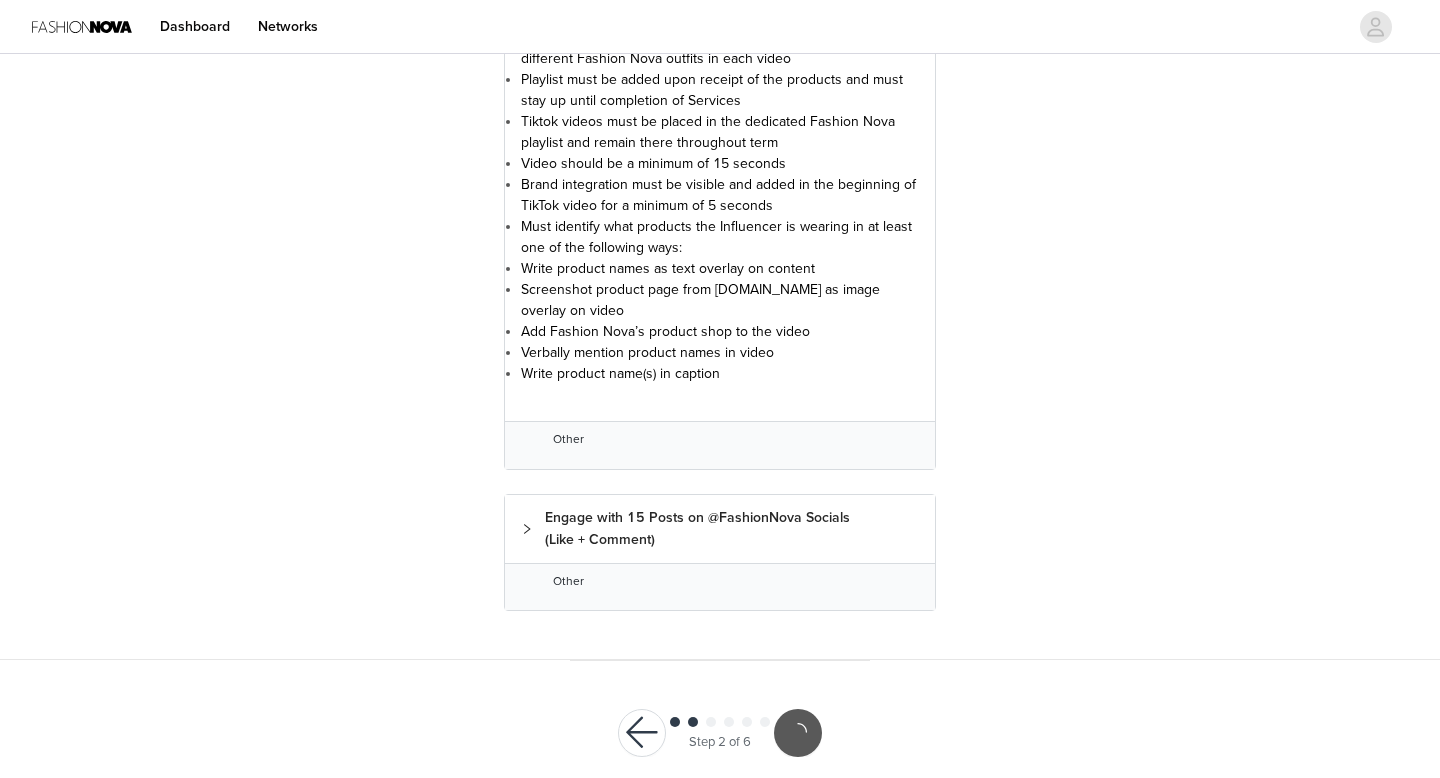 scroll, scrollTop: 3906, scrollLeft: 0, axis: vertical 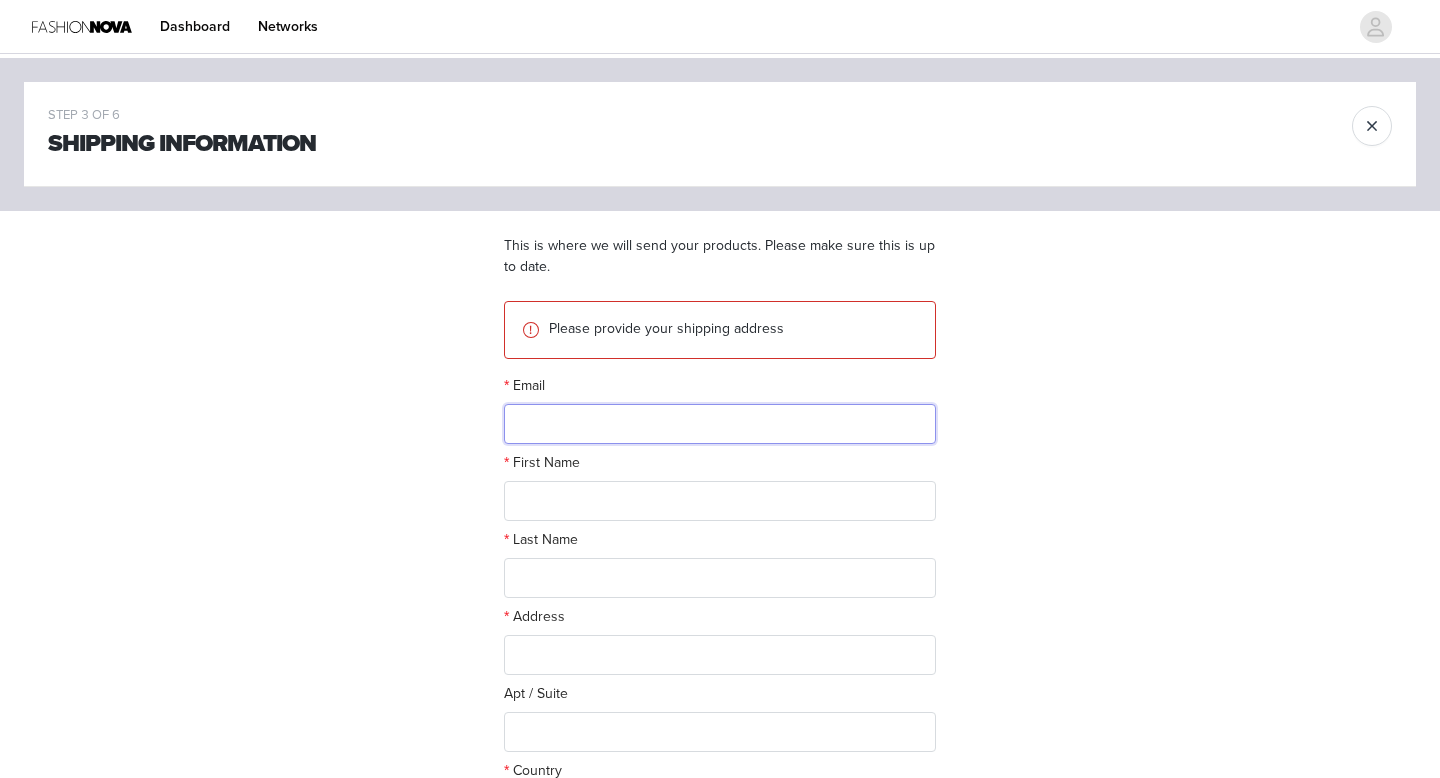click at bounding box center [720, 424] 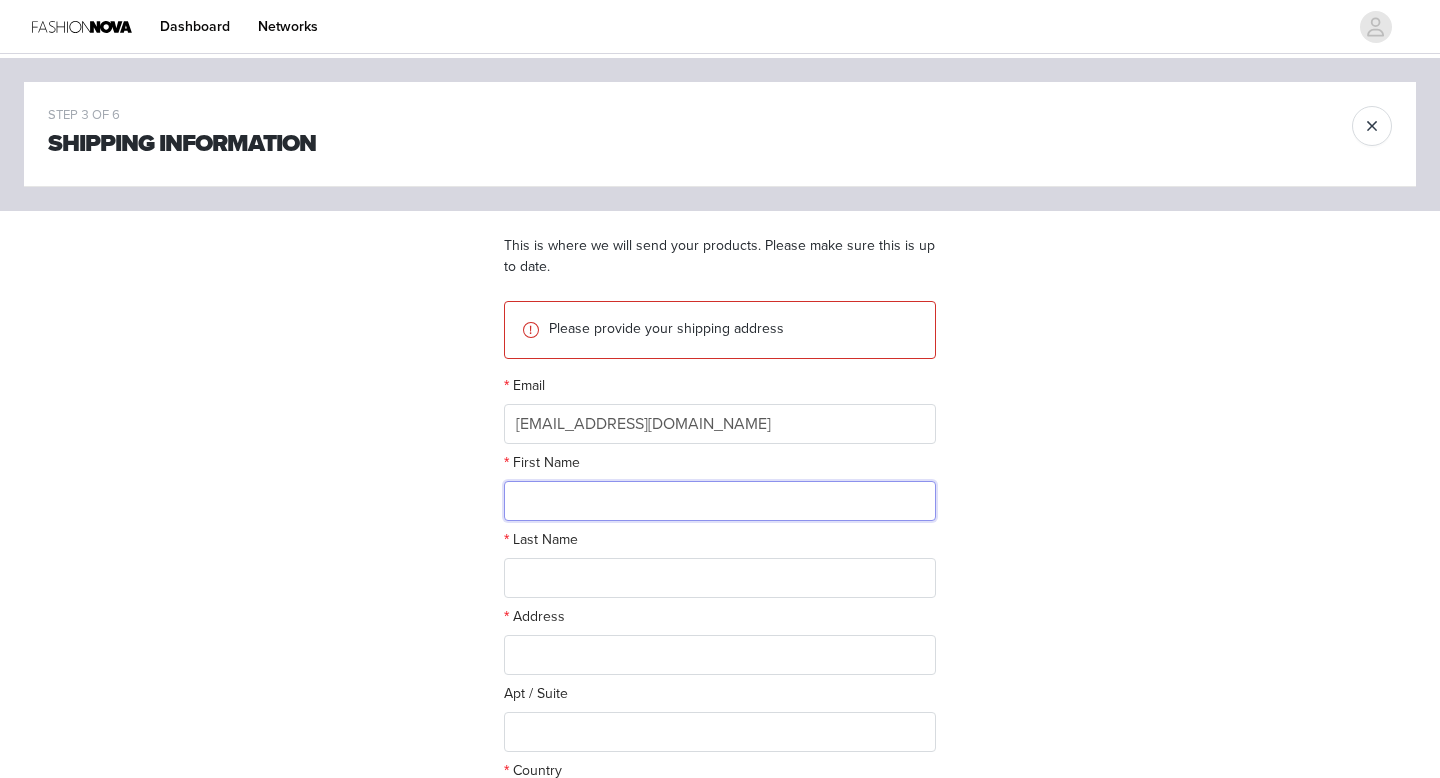 type on "[PERSON_NAME]" 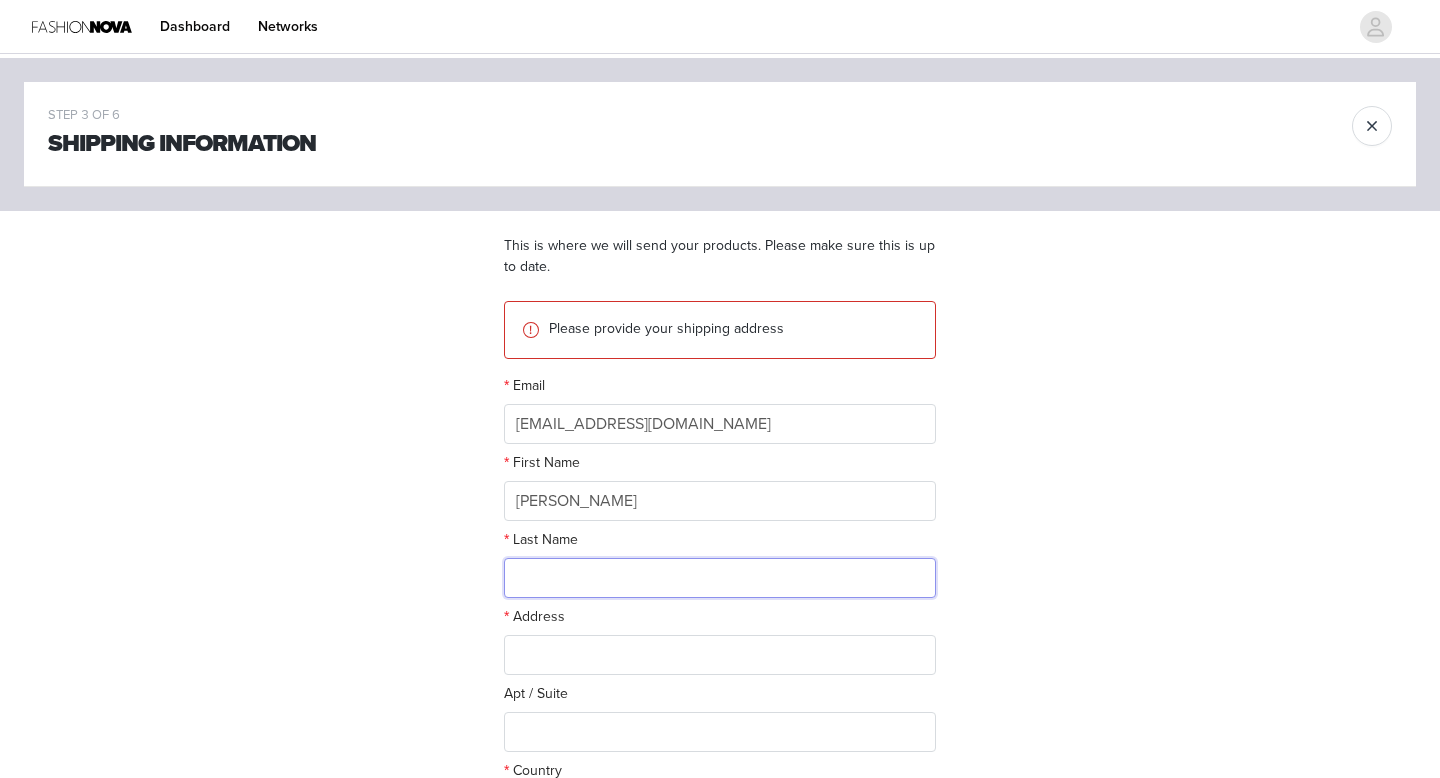 type on "Cathro" 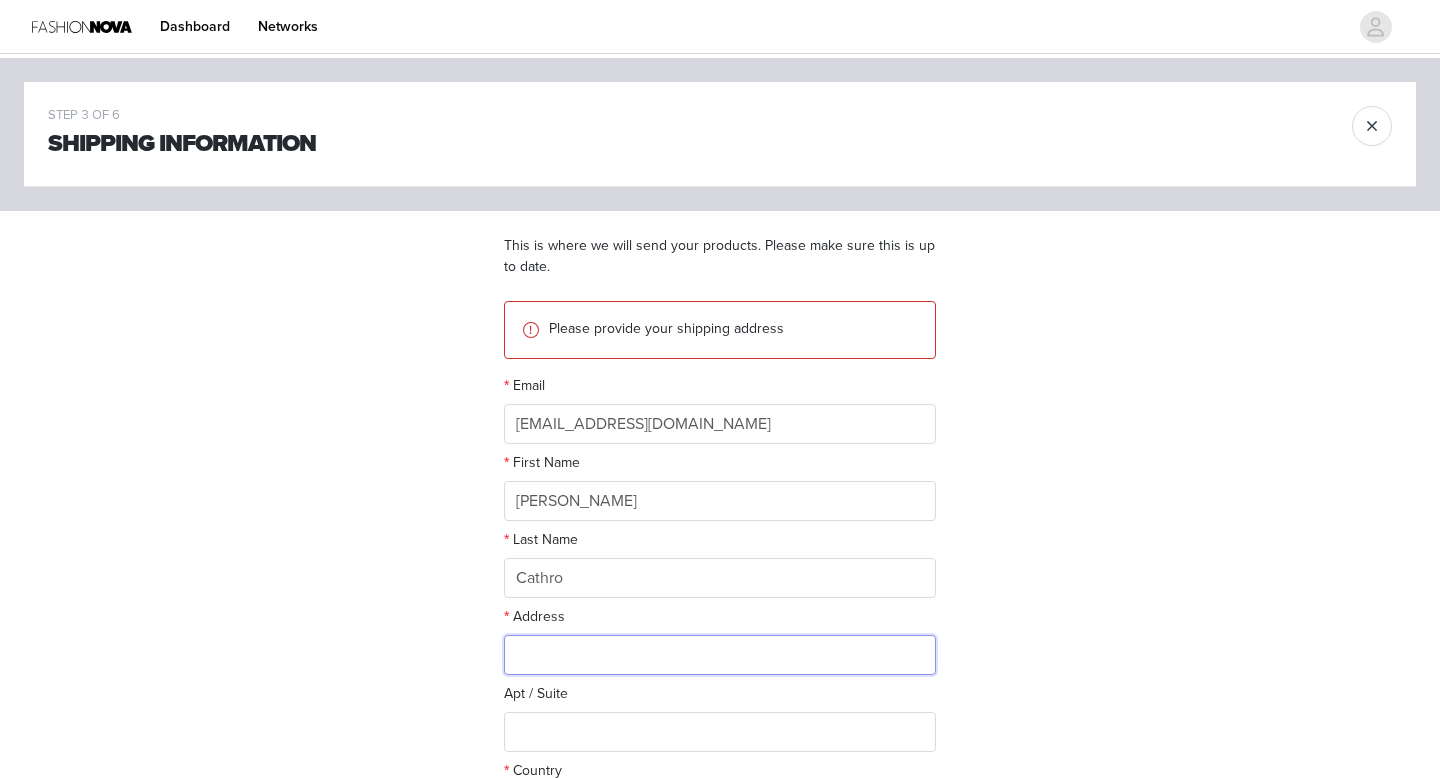 type on "[STREET_ADDRESS]" 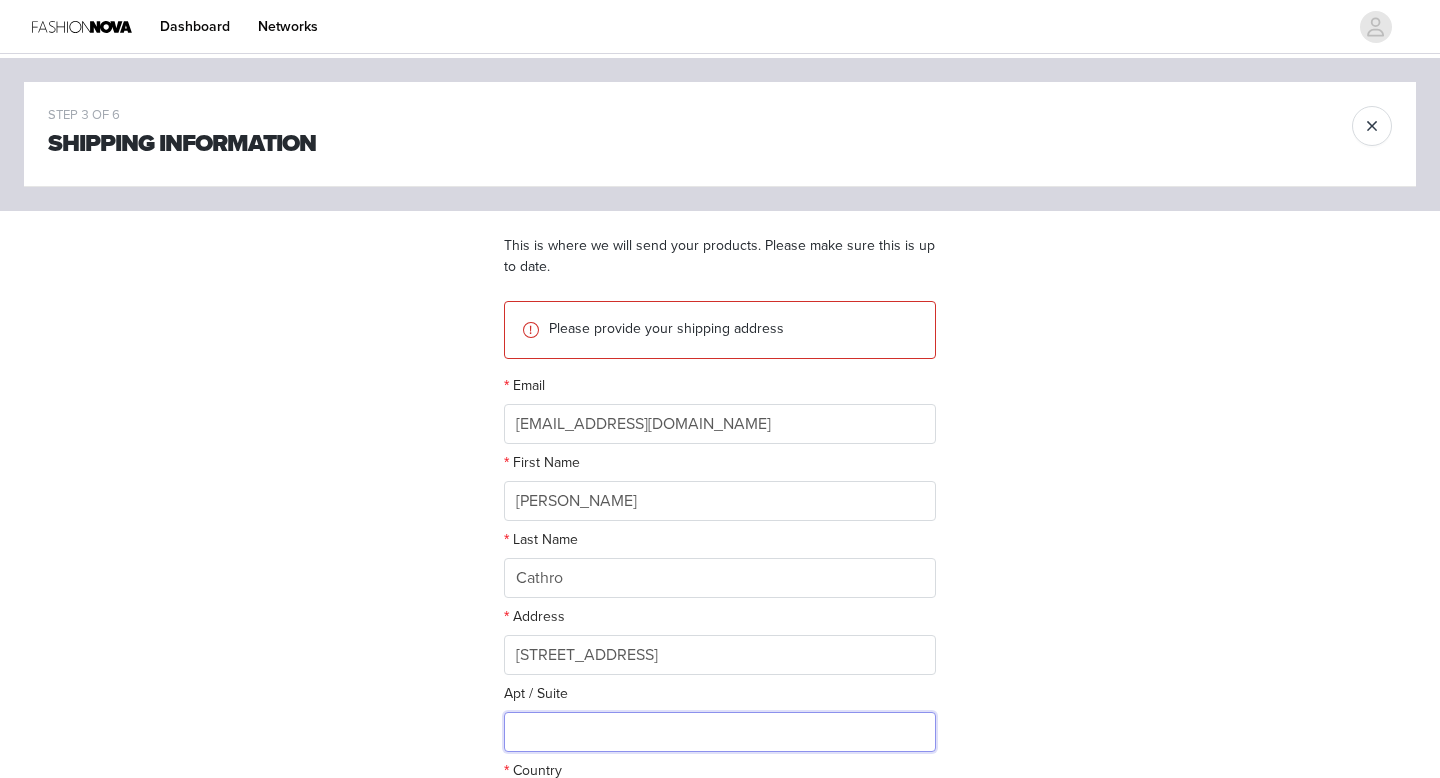 type on "N/A" 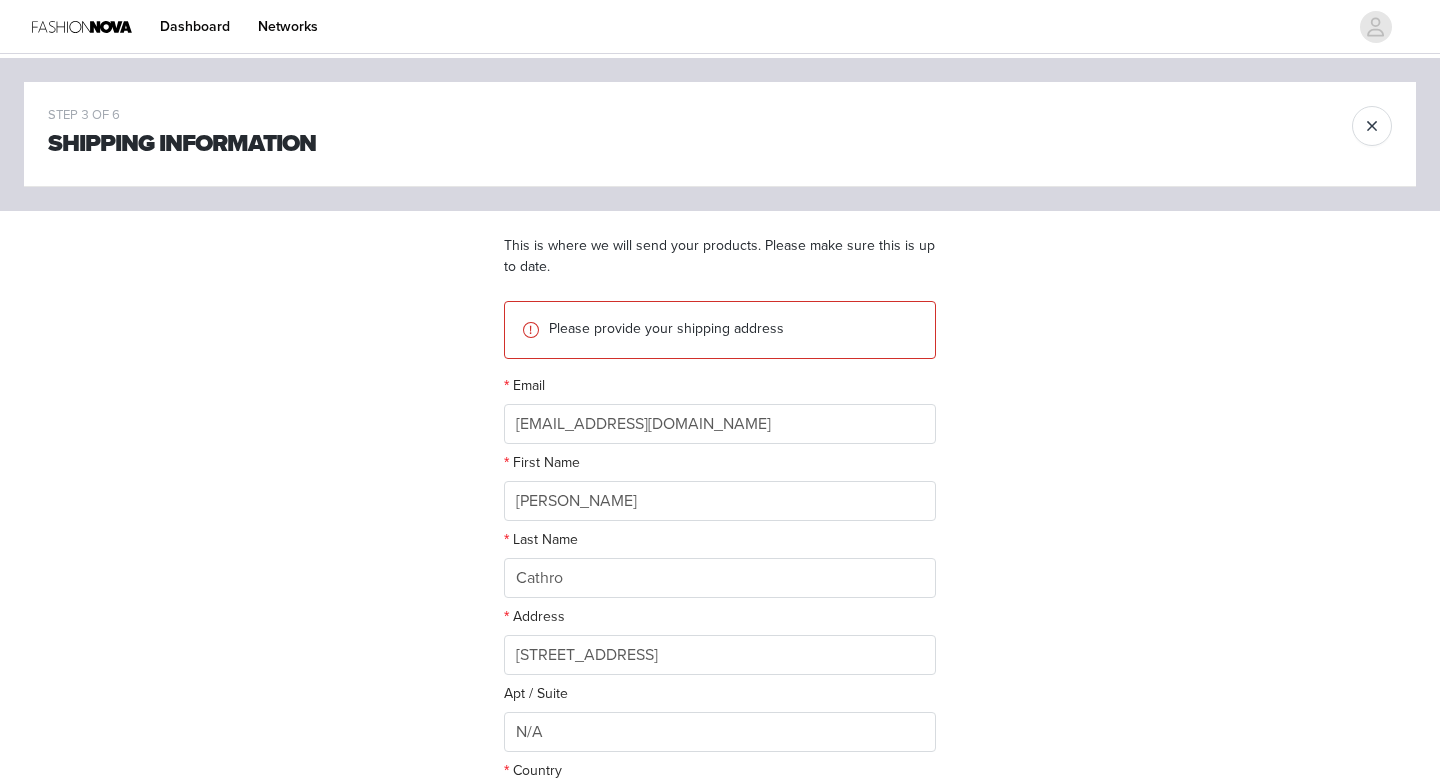 type on "Converse" 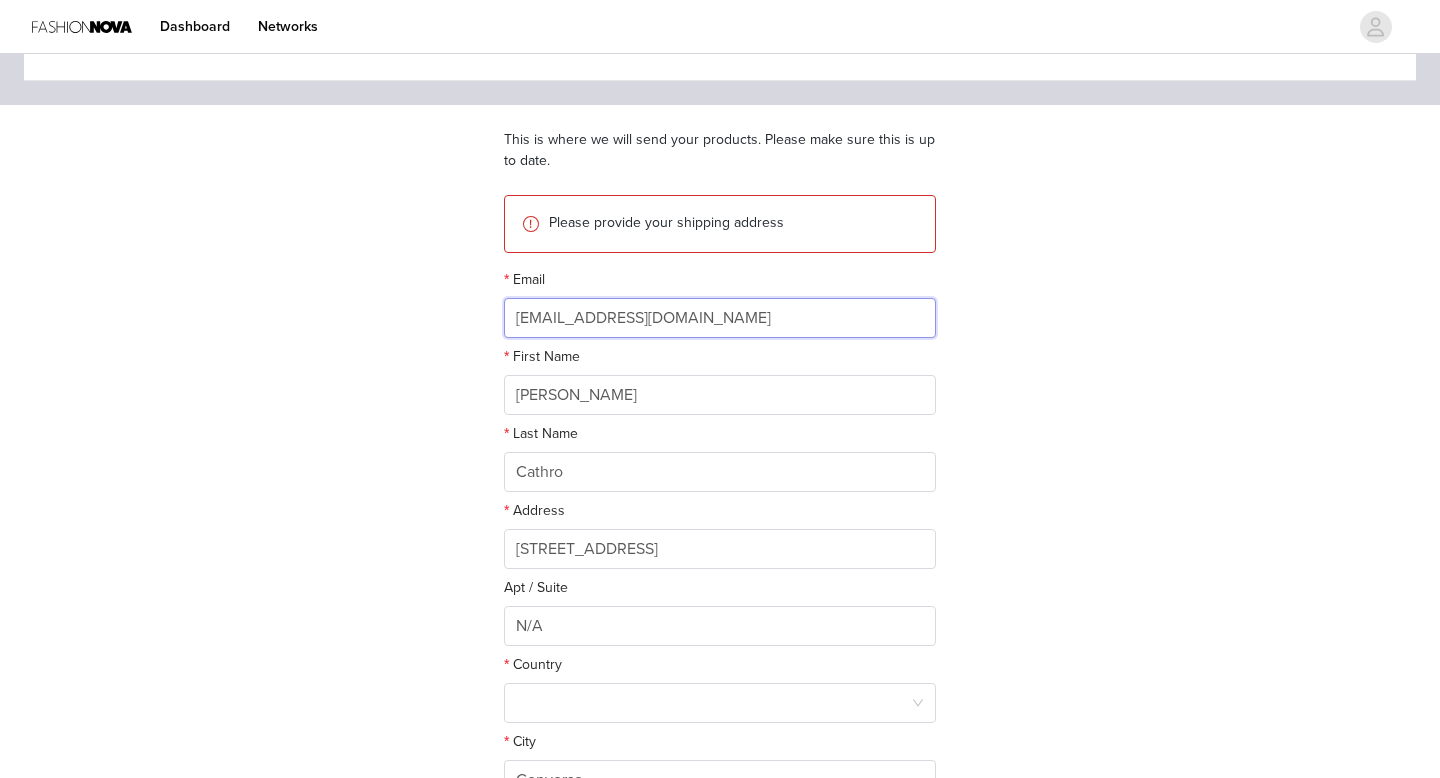 scroll, scrollTop: 126, scrollLeft: 0, axis: vertical 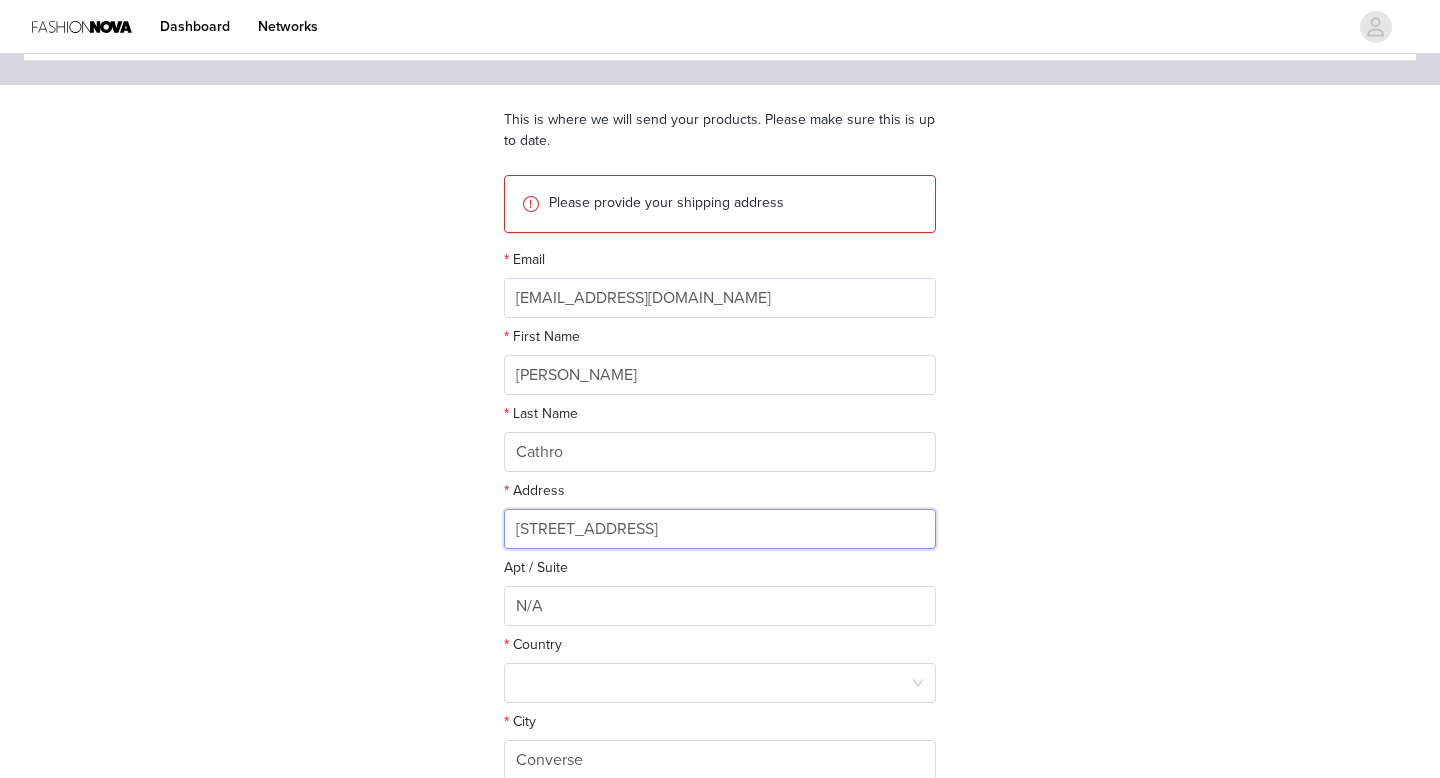 click on "[STREET_ADDRESS]" at bounding box center (720, 529) 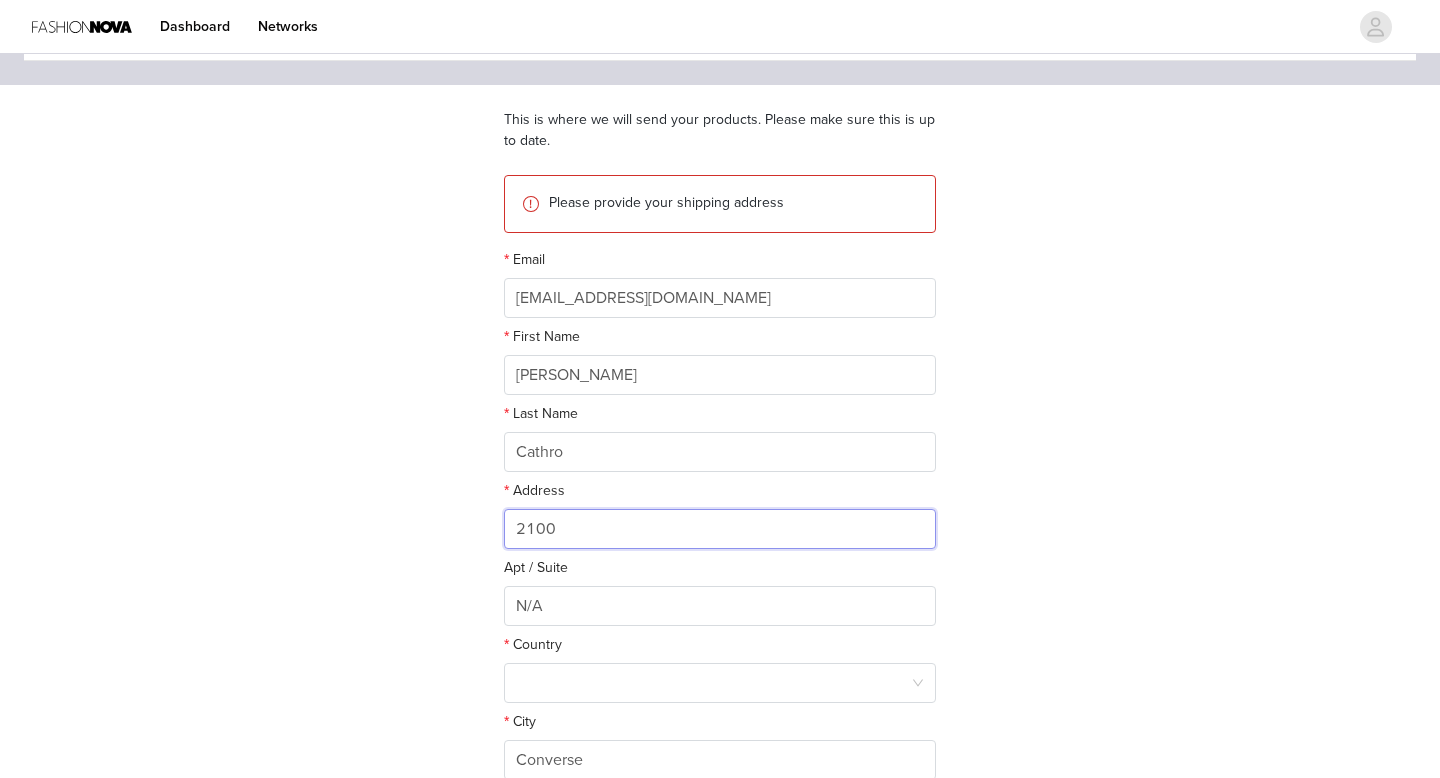 type on "[STREET_ADDRESS]" 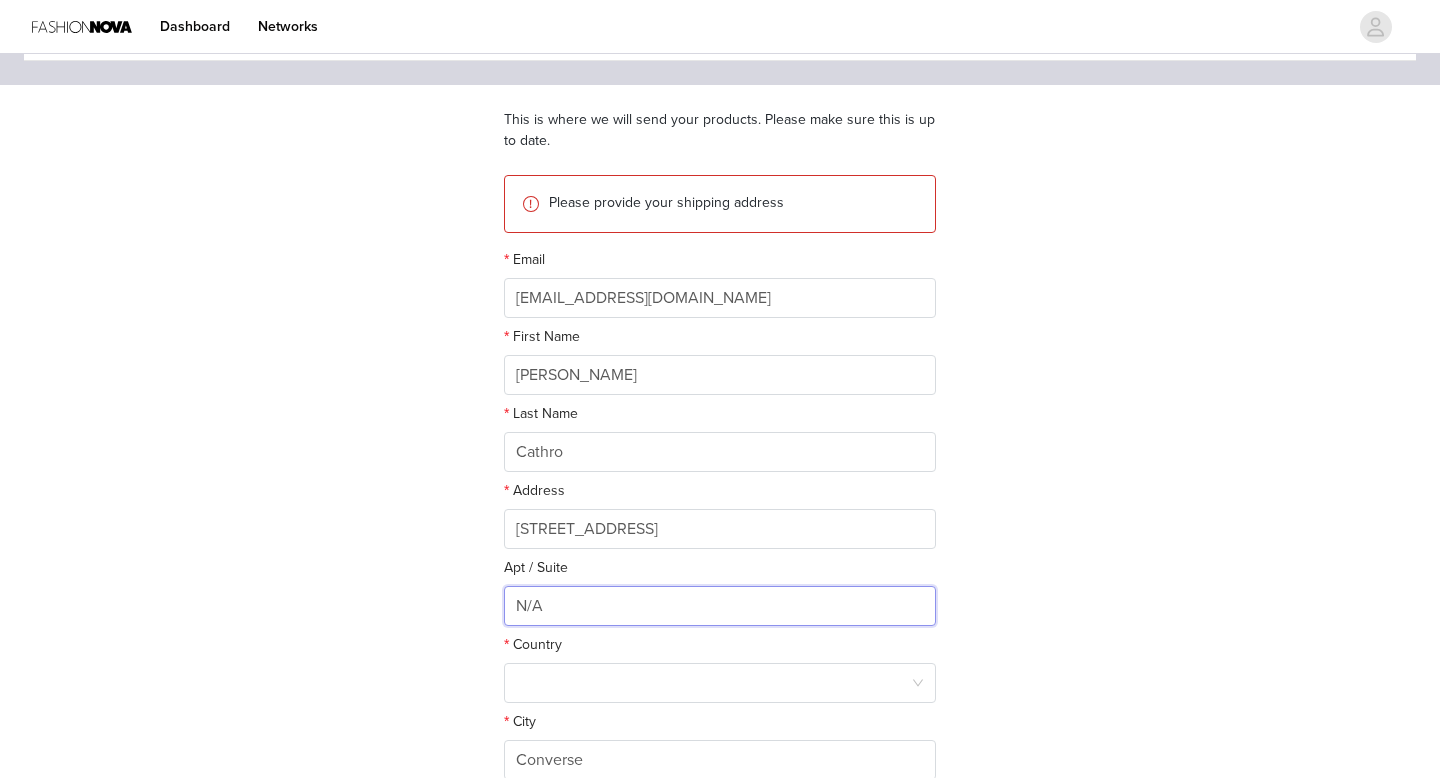 click on "N/A" at bounding box center (720, 606) 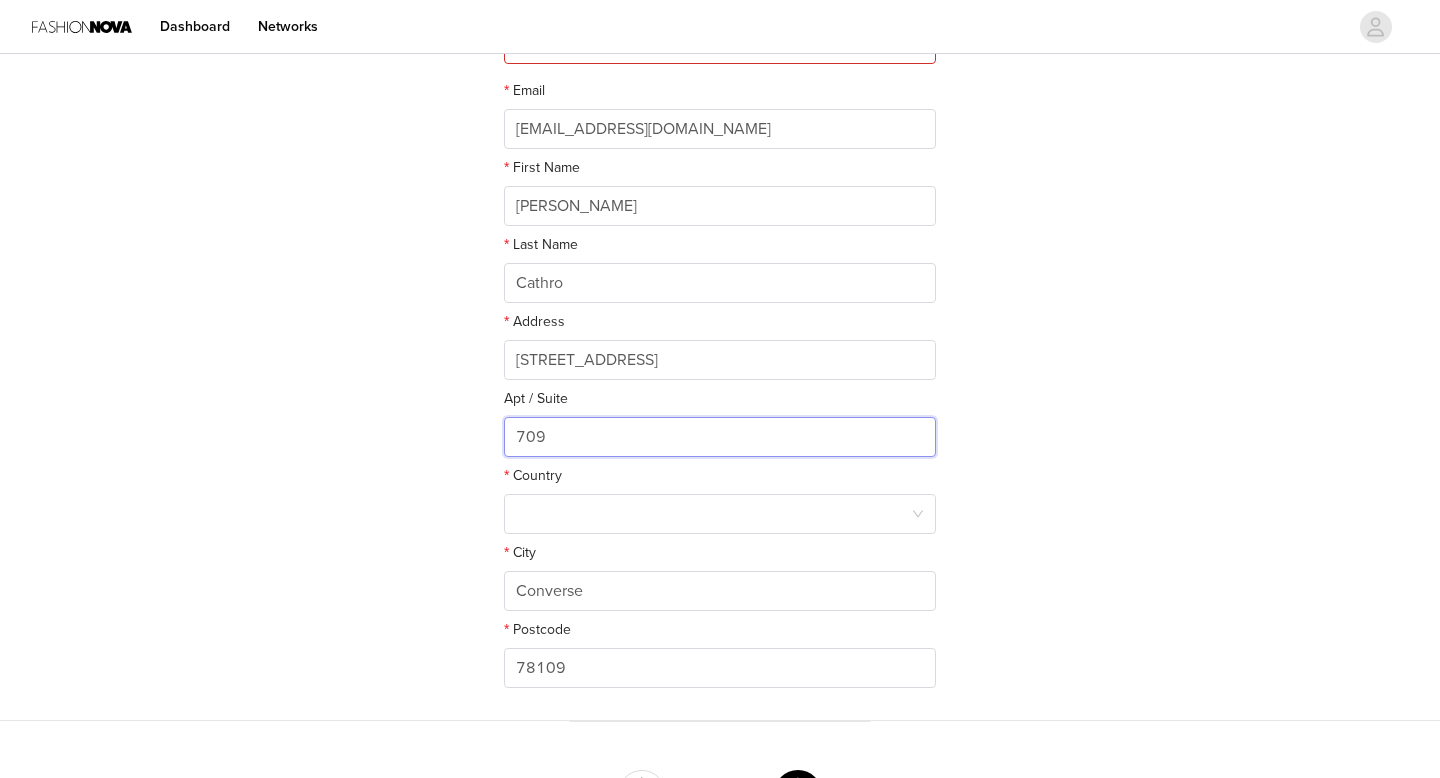 scroll, scrollTop: 310, scrollLeft: 0, axis: vertical 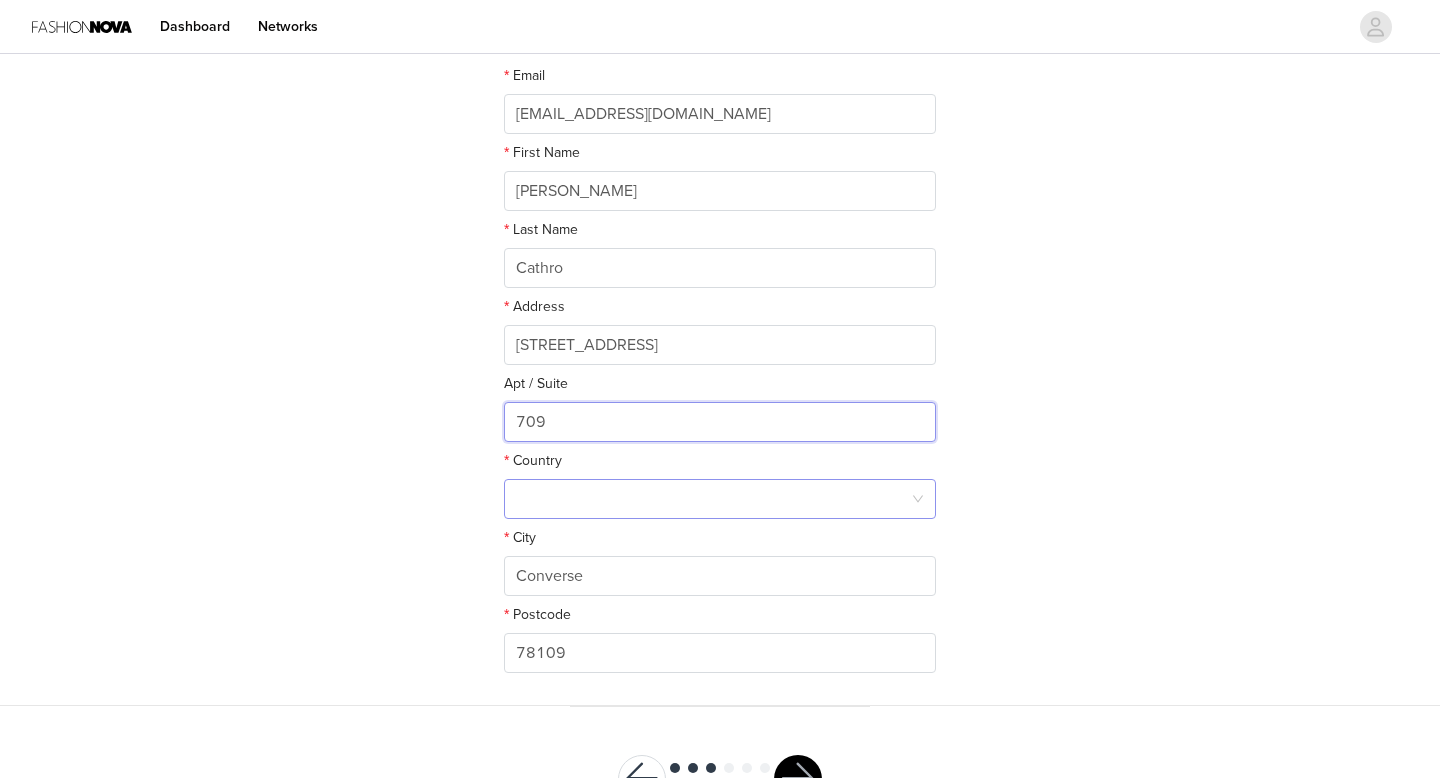 type on "709" 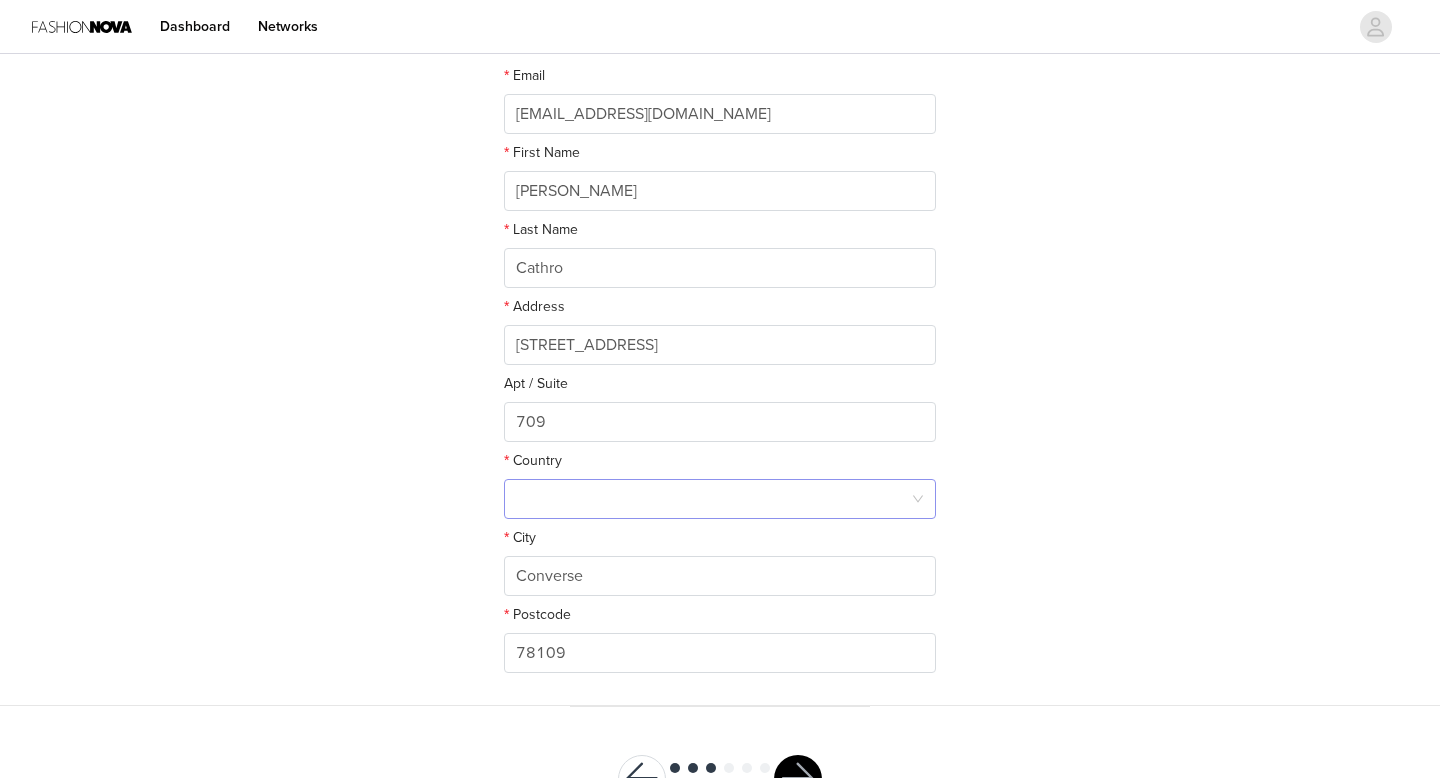 click at bounding box center [713, 499] 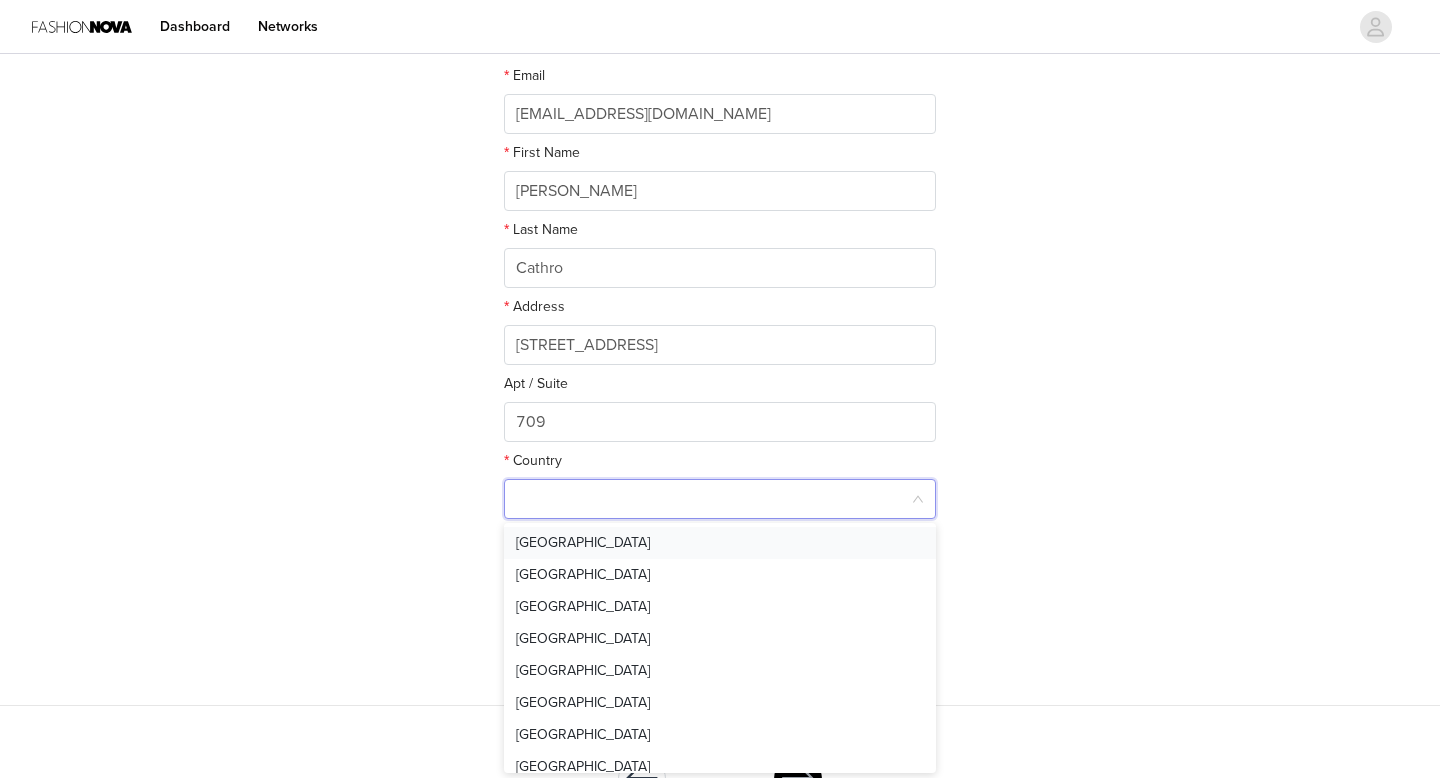 click on "[GEOGRAPHIC_DATA]" at bounding box center (720, 543) 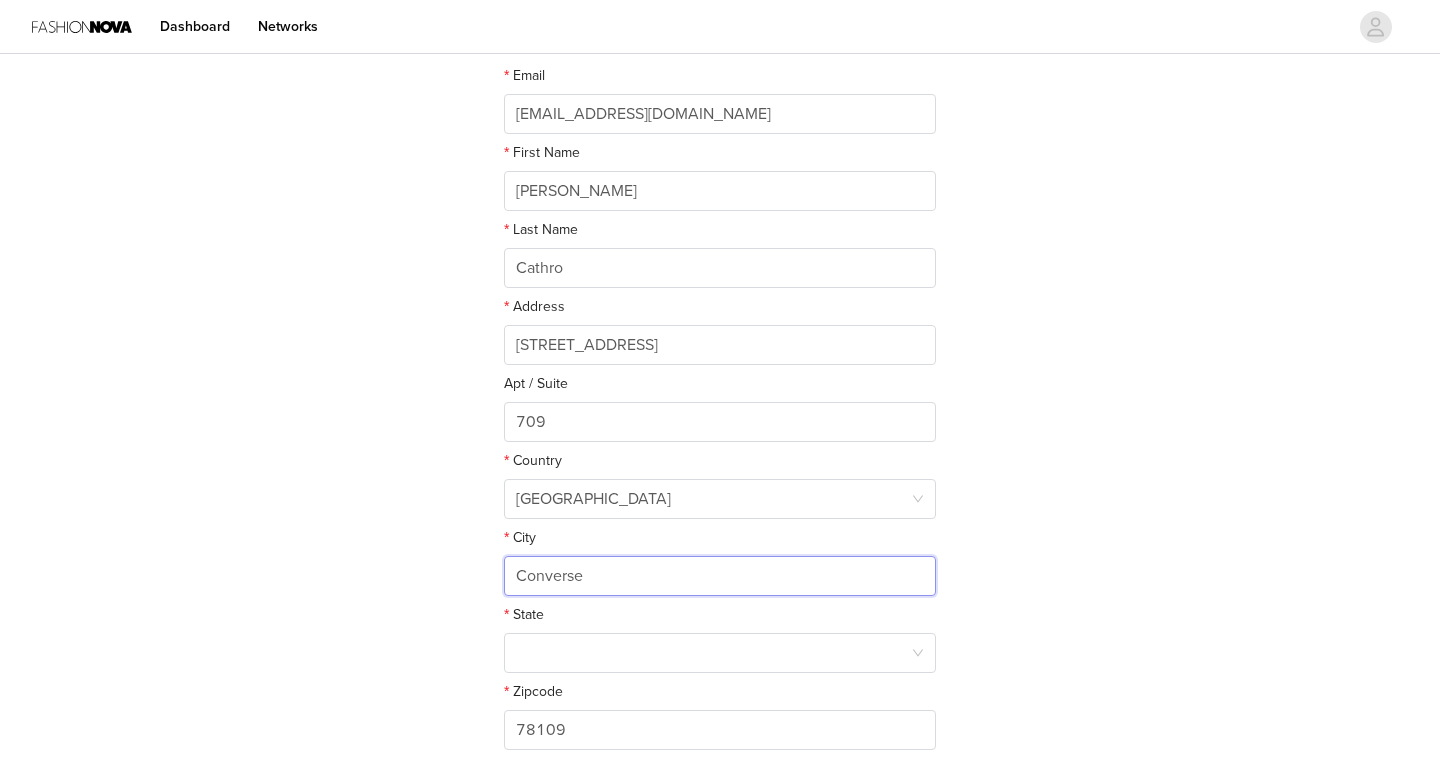 click on "Converse" at bounding box center (720, 576) 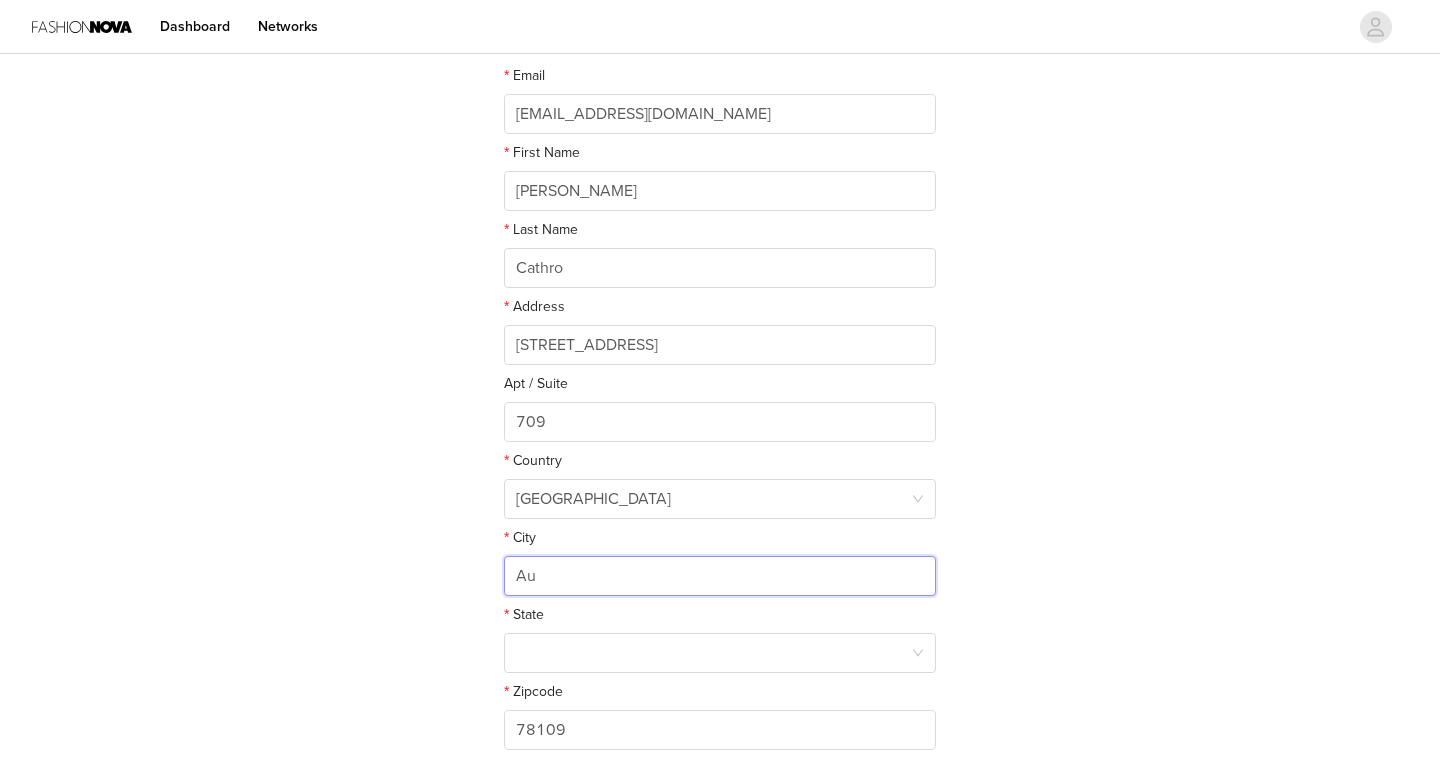 type on "Austin" 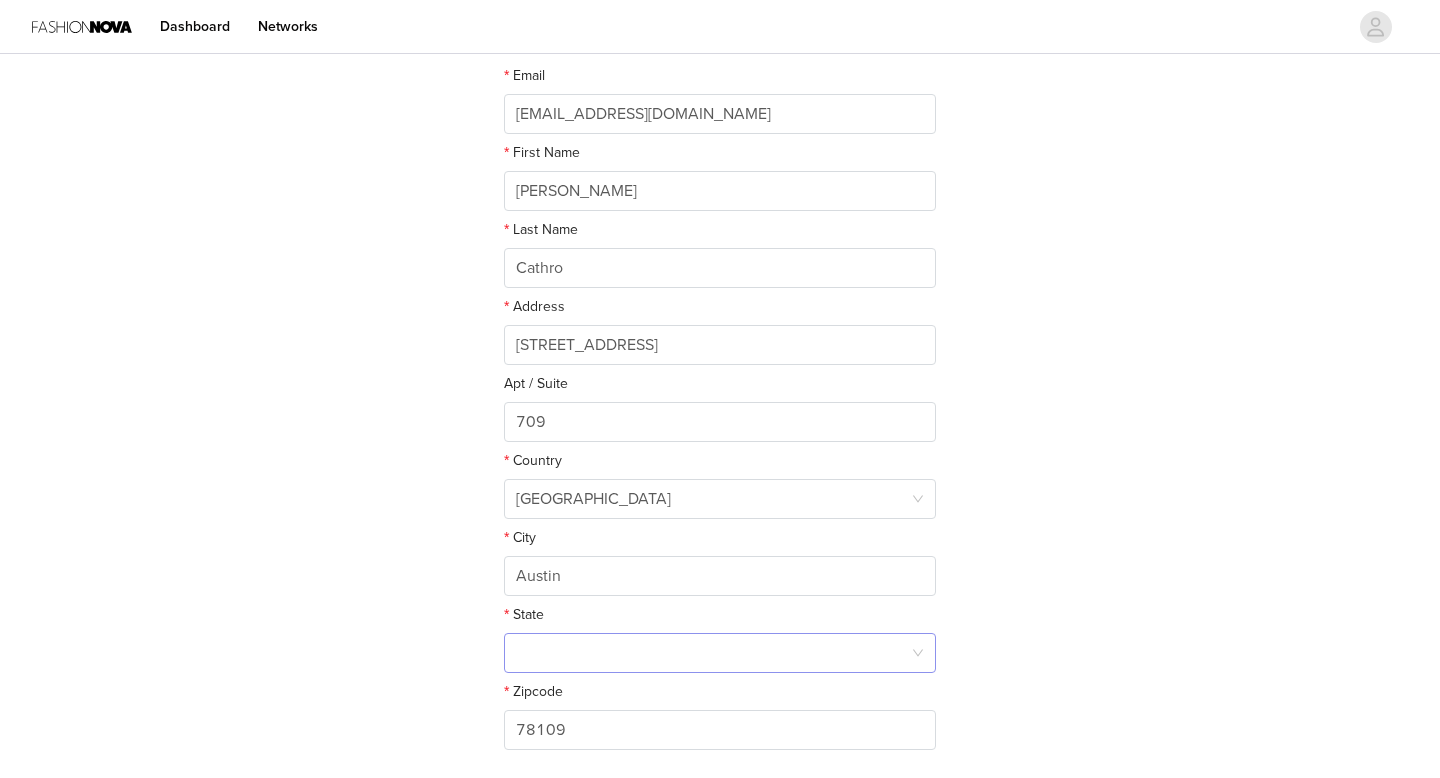 click at bounding box center (713, 653) 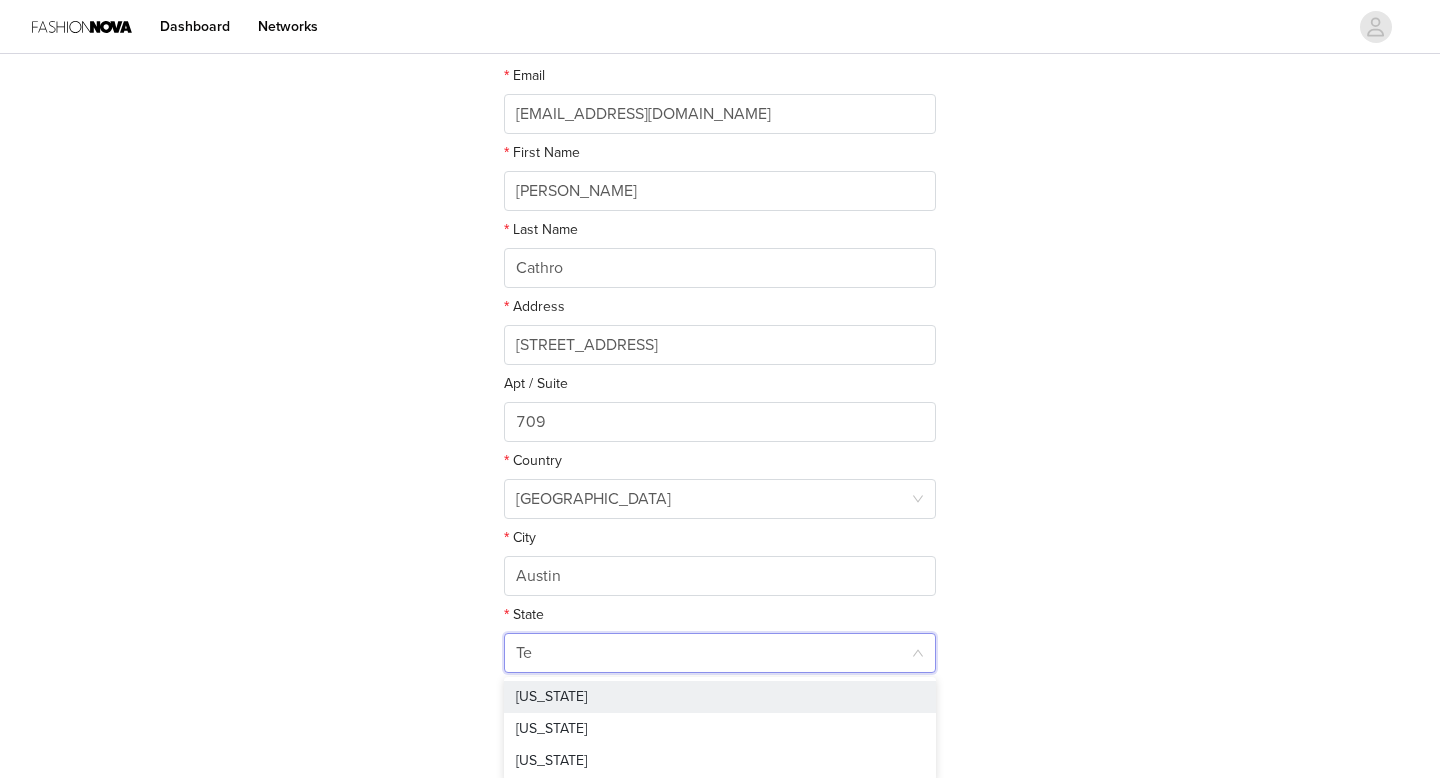 type on "Tex" 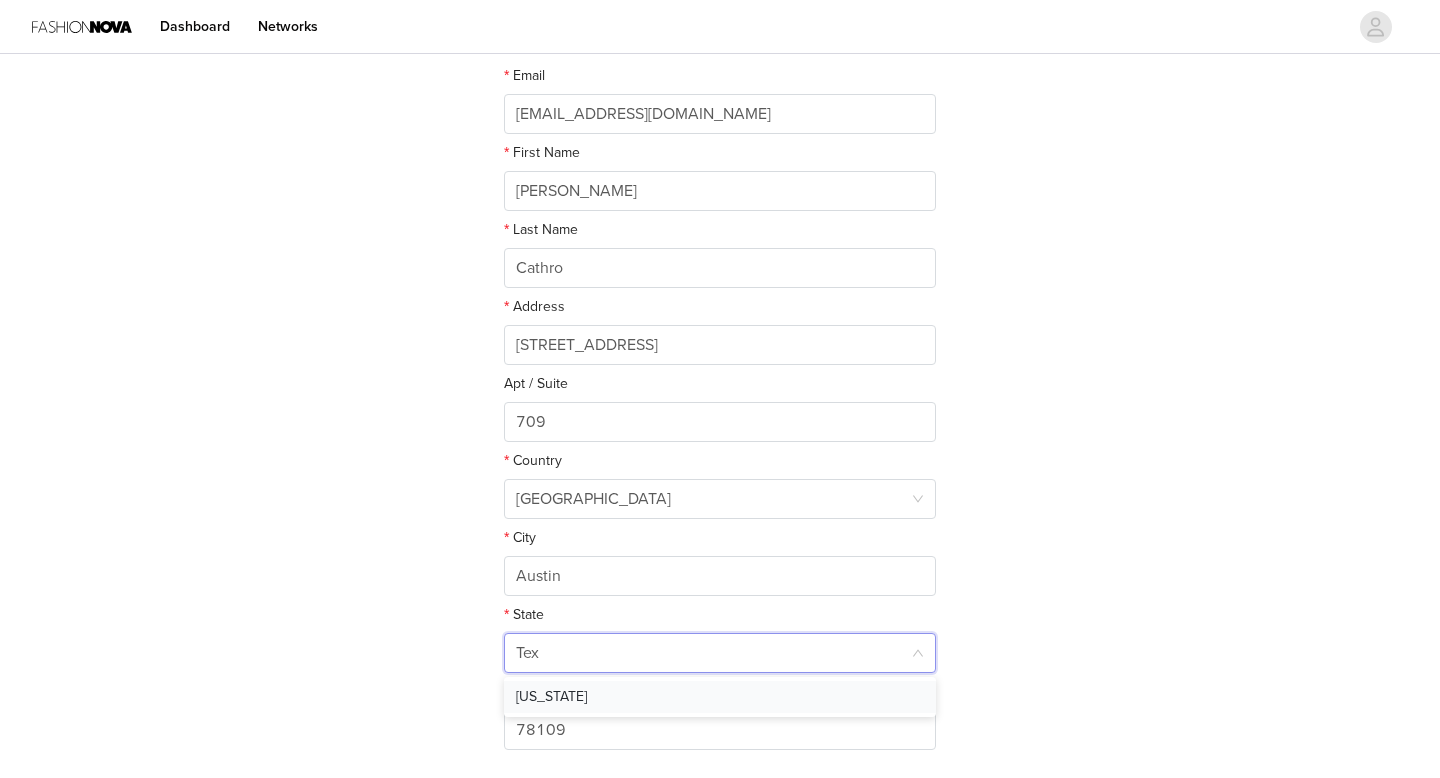 click on "[US_STATE]" at bounding box center [720, 697] 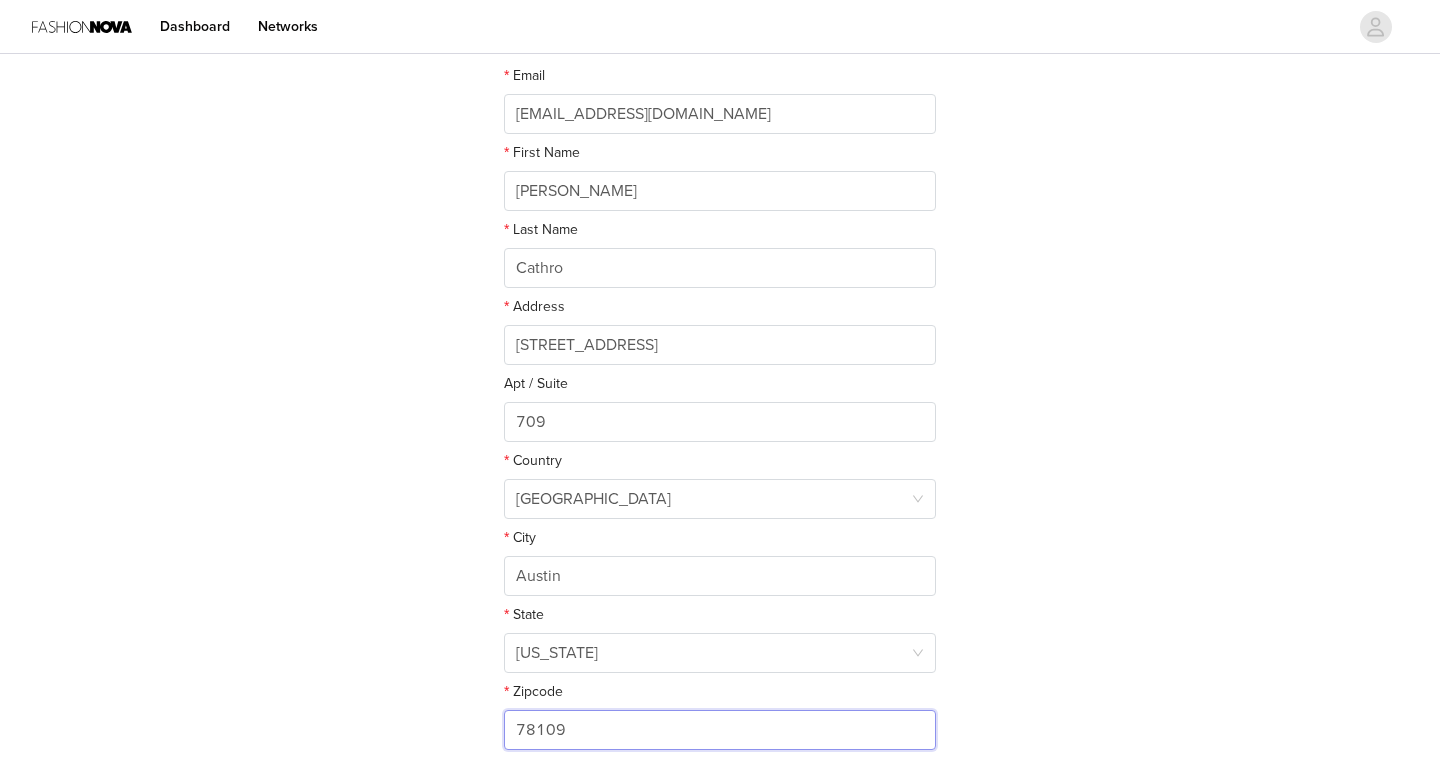 click on "78109" at bounding box center (720, 730) 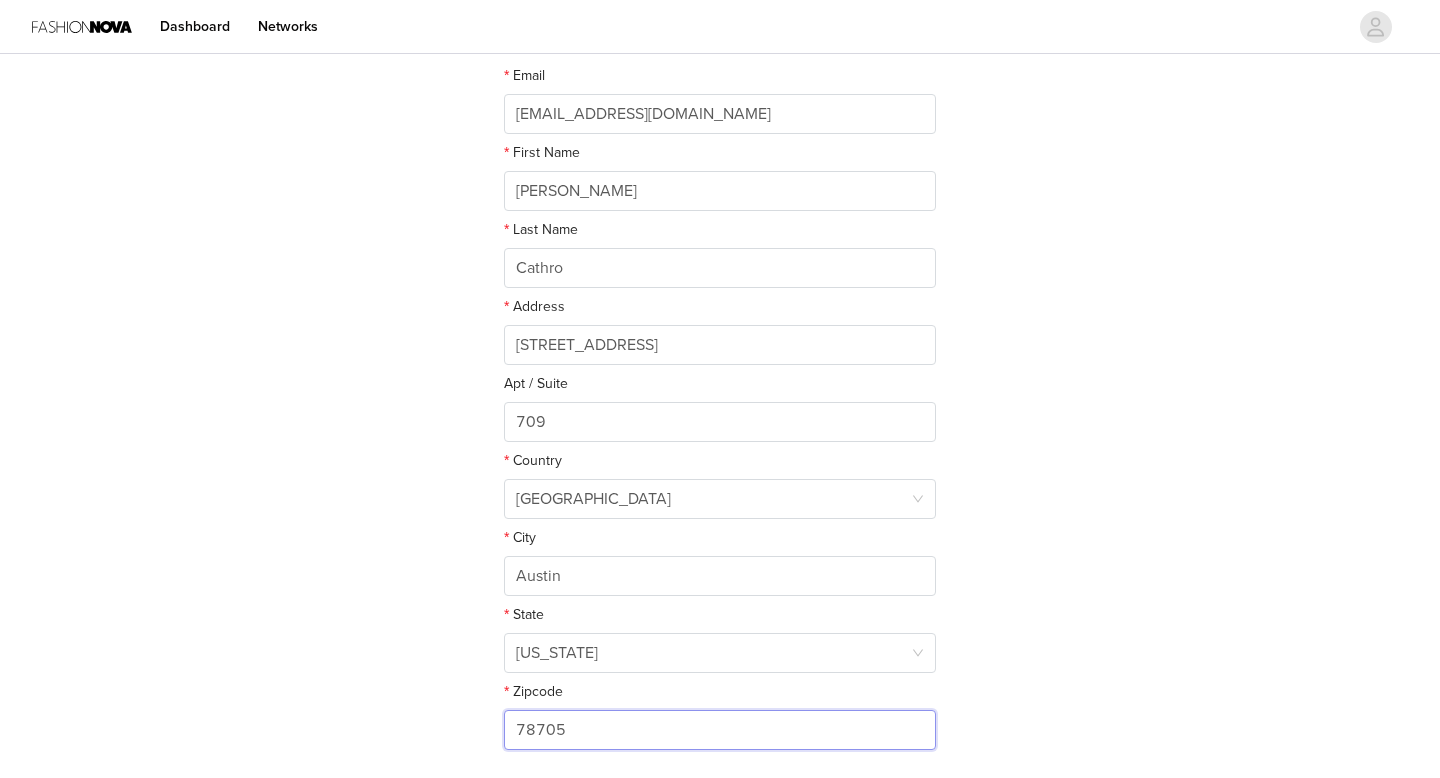 type on "78705" 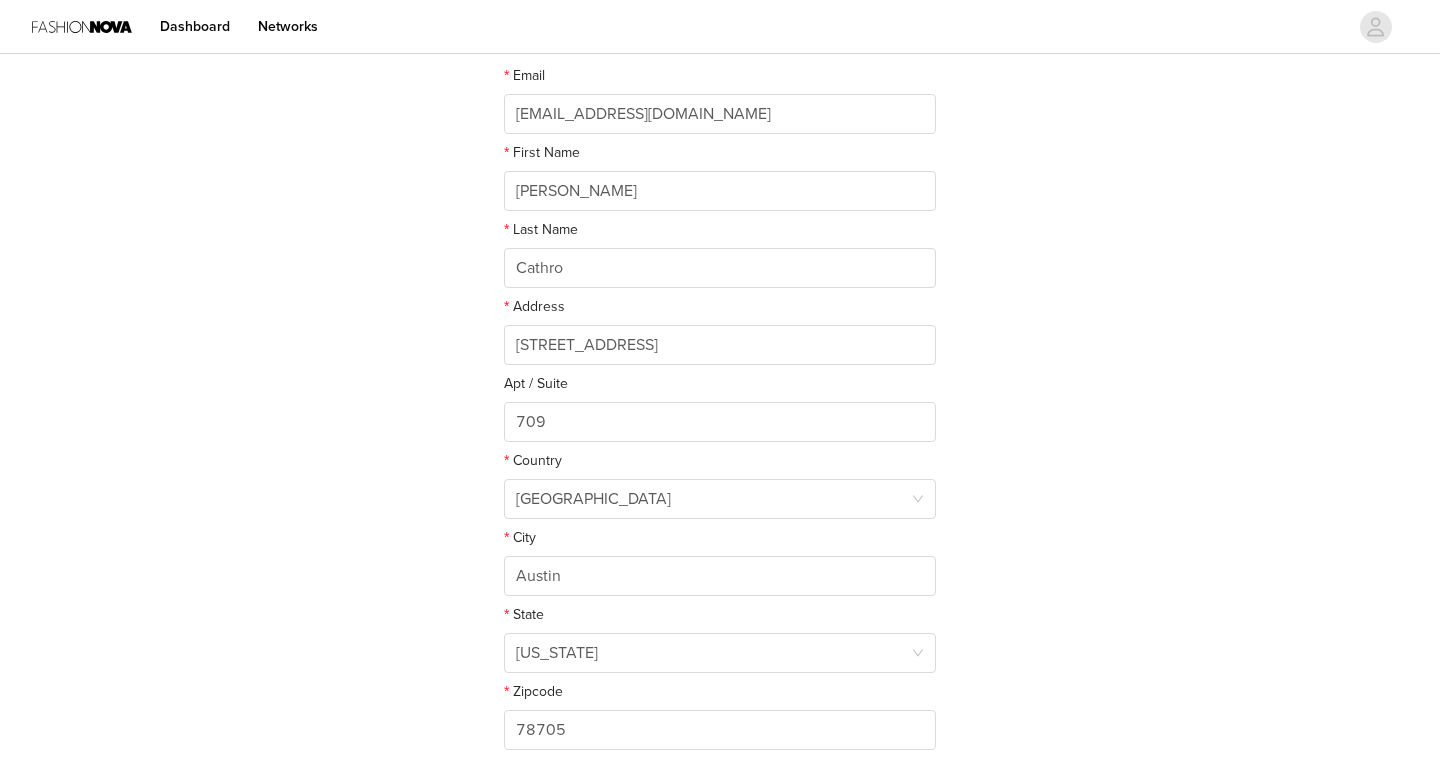 click on "STEP 3 OF 6
Shipping Information
This is where we will send your products. Please make sure this is up to date.         Please provide your shipping address     Email [EMAIL_ADDRESS][PERSON_NAME][DOMAIN_NAME]   First Name [PERSON_NAME]   Last Name [PERSON_NAME]   Address [STREET_ADDRESS][US_STATE]" at bounding box center [720, 265] 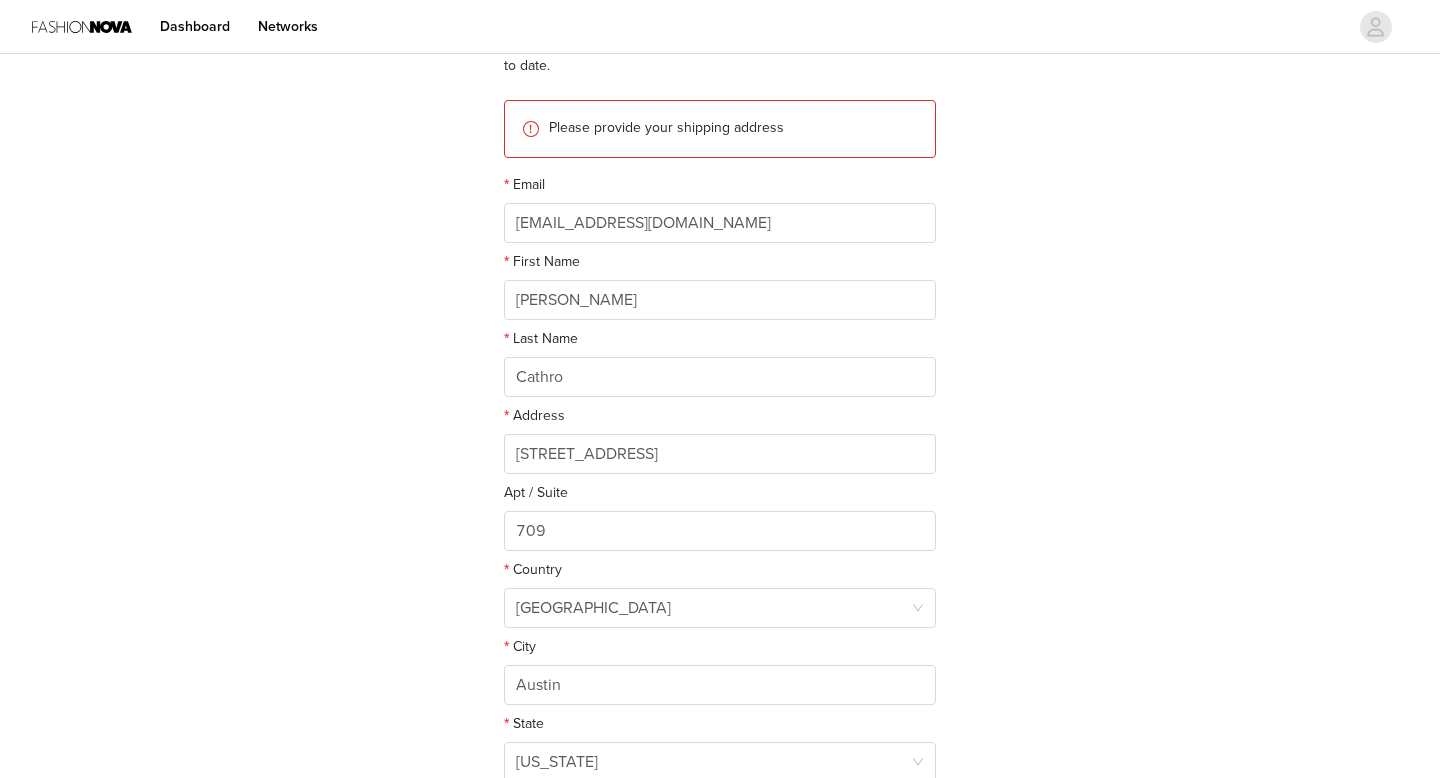 scroll, scrollTop: 227, scrollLeft: 0, axis: vertical 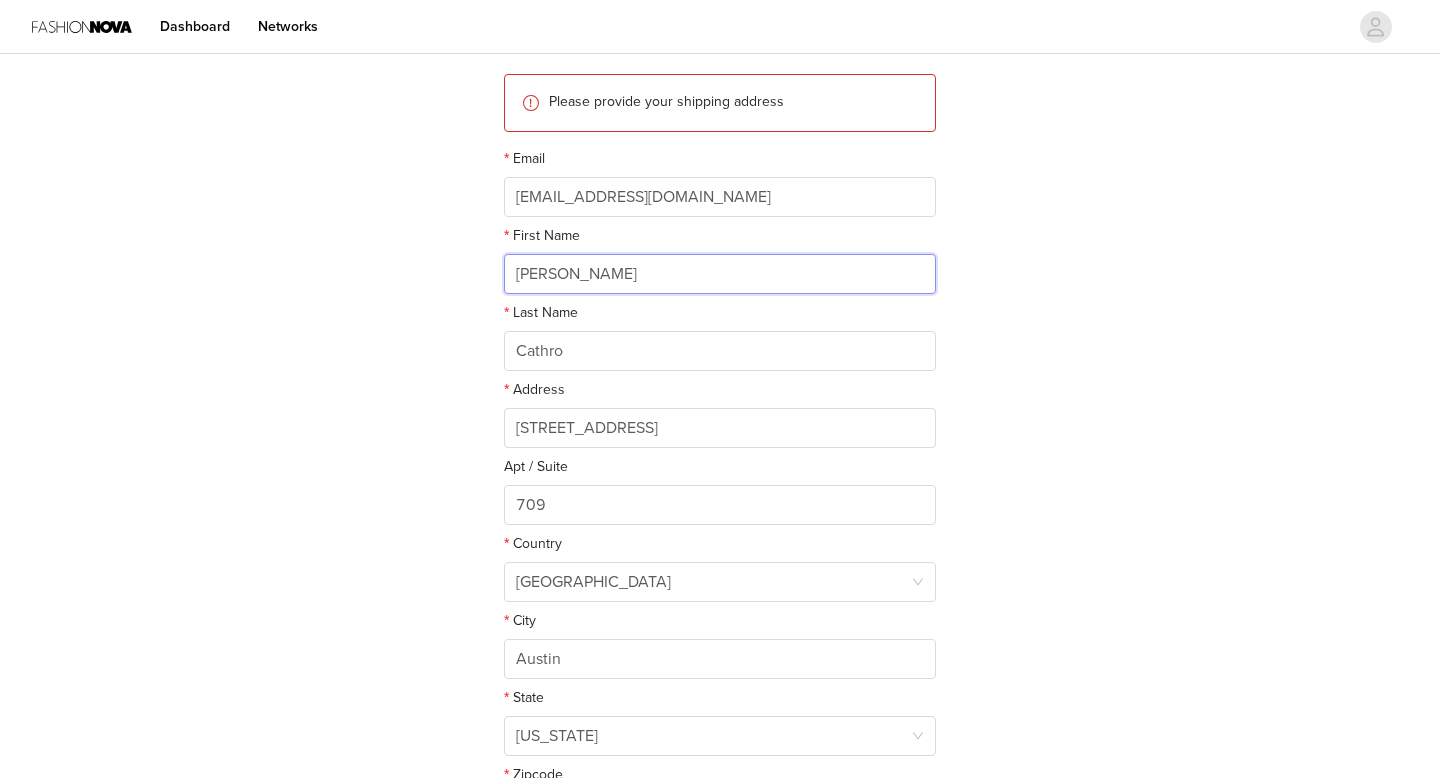 click on "[PERSON_NAME]" at bounding box center [720, 274] 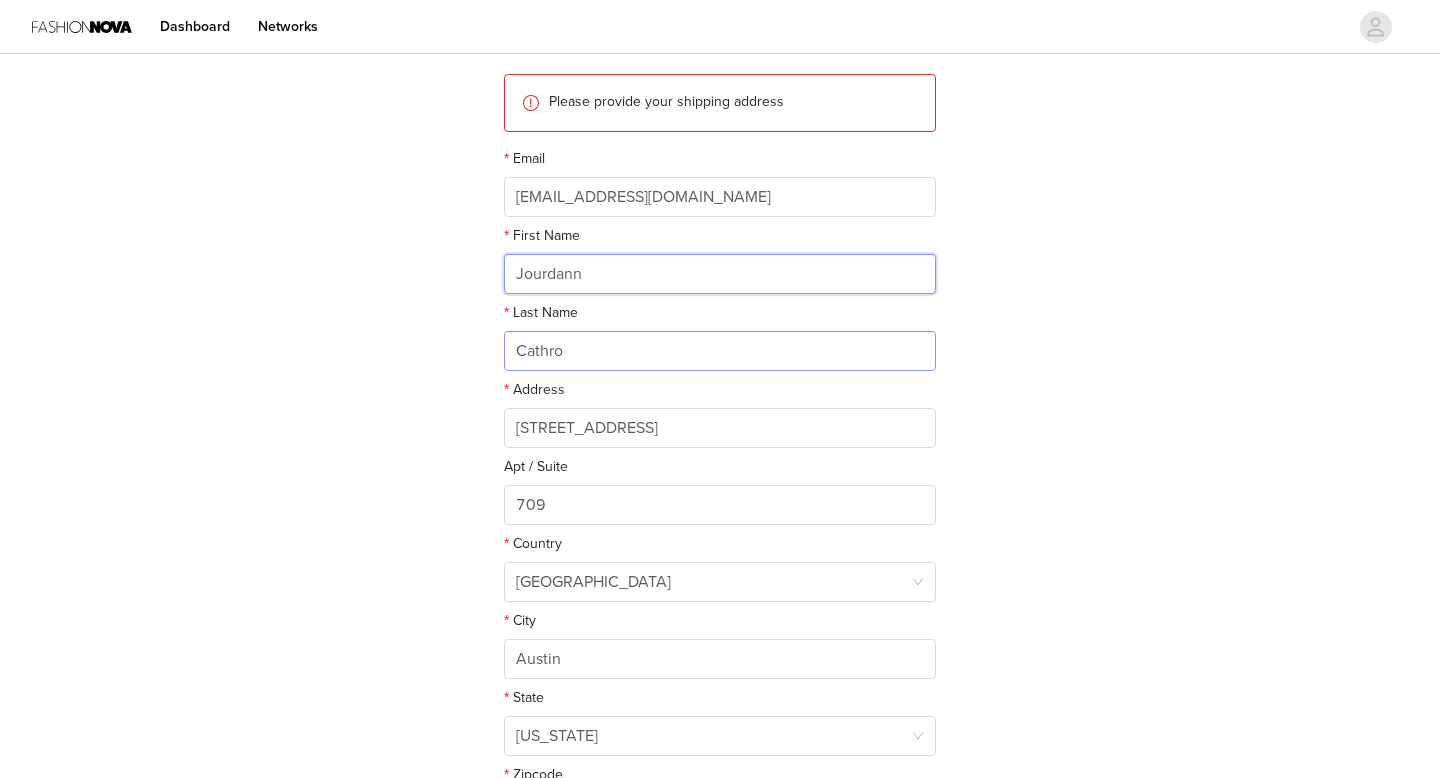 type on "Jourdann" 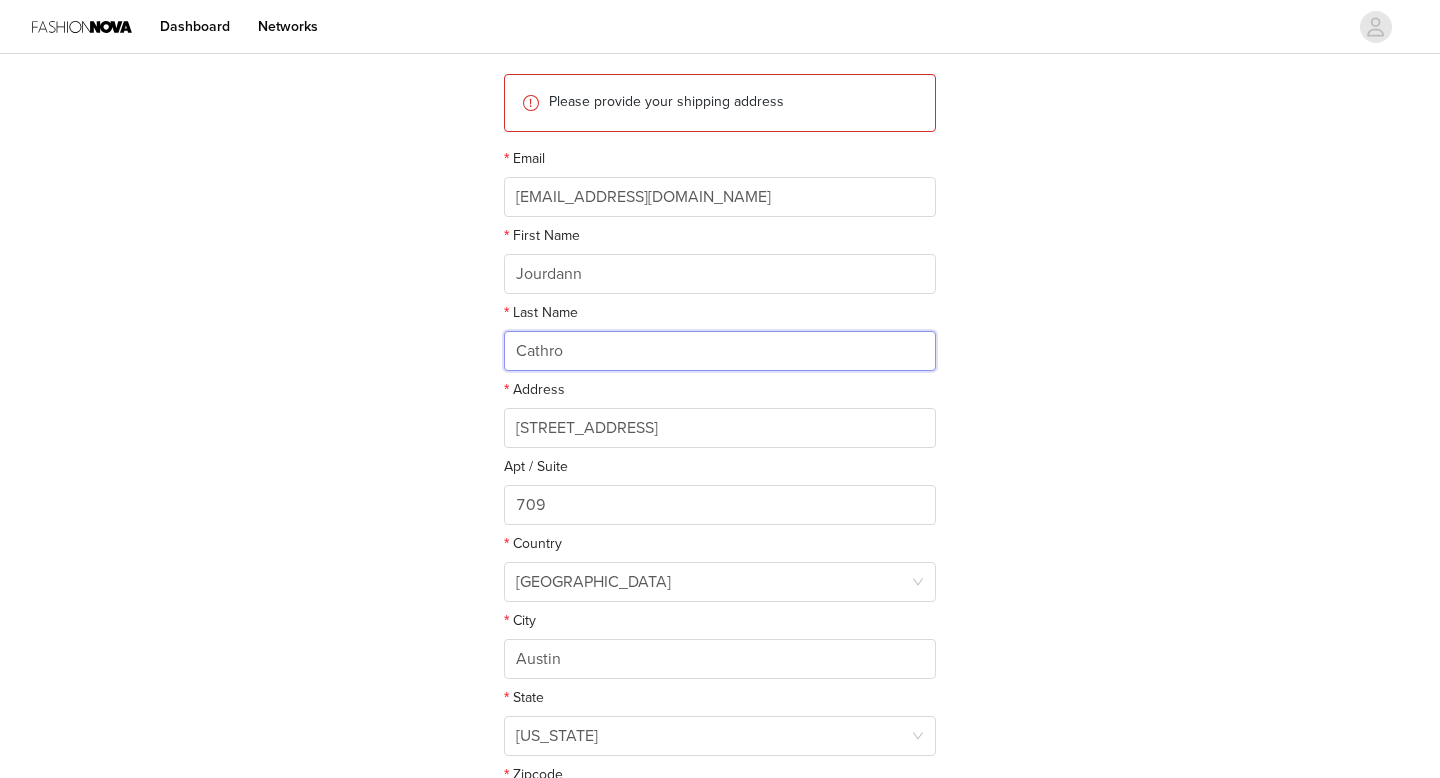 click on "Cathro" at bounding box center (720, 351) 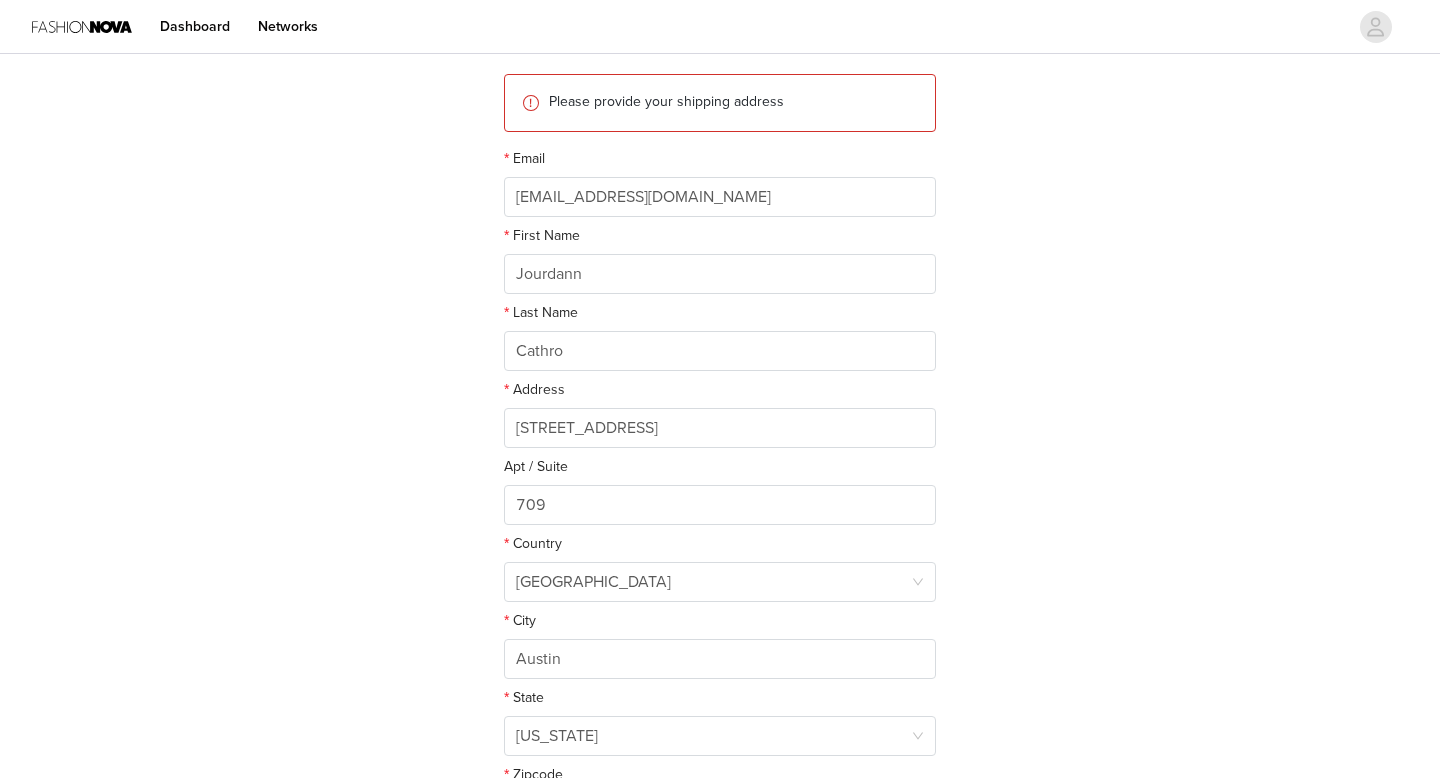 click on "STEP 3 OF 6
Shipping Information
This is where we will send your products. Please make sure this is up to date.         Please provide your shipping address     Email [EMAIL_ADDRESS][PERSON_NAME][DOMAIN_NAME]   First Name [PERSON_NAME]   Last Name [PERSON_NAME]   Address [STREET_ADDRESS][US_STATE]" at bounding box center (720, 348) 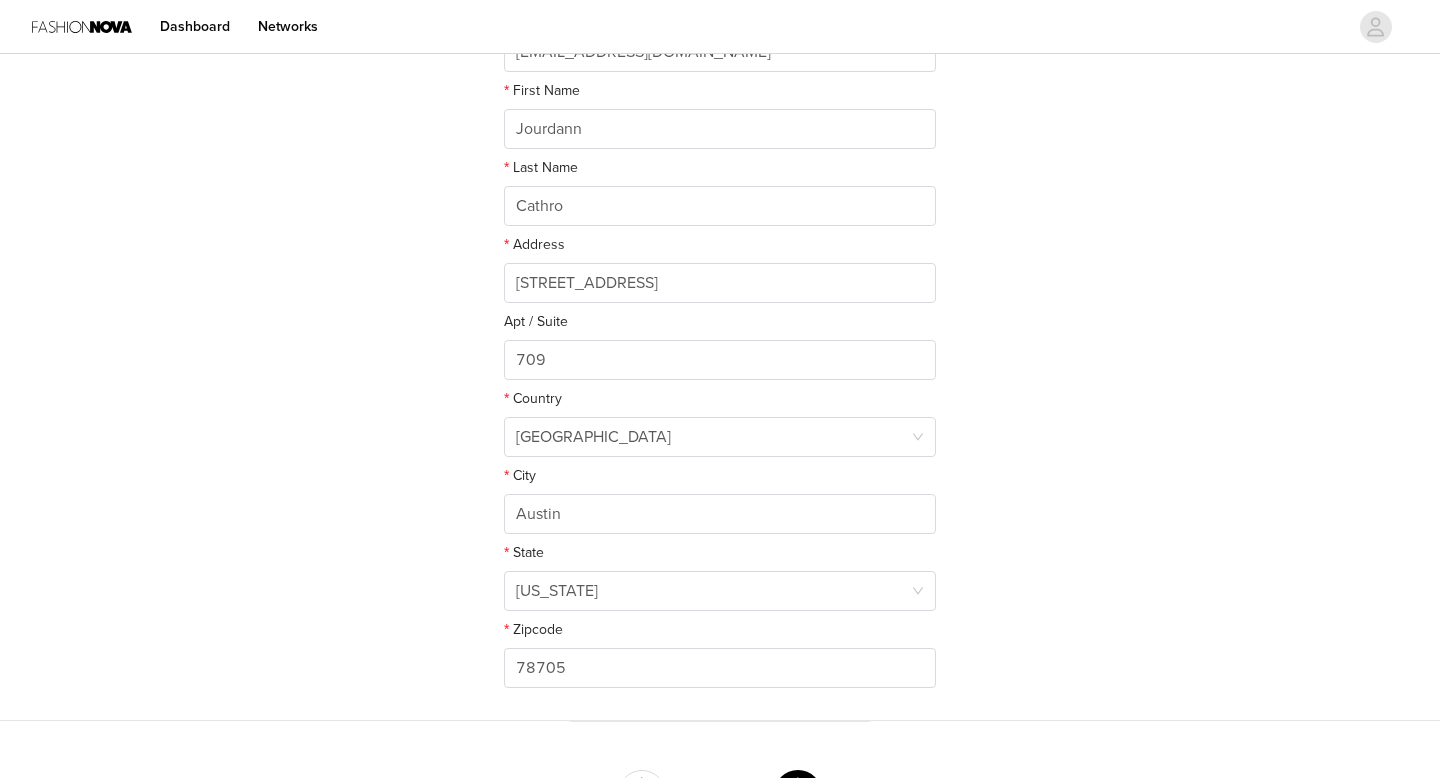 scroll, scrollTop: 460, scrollLeft: 0, axis: vertical 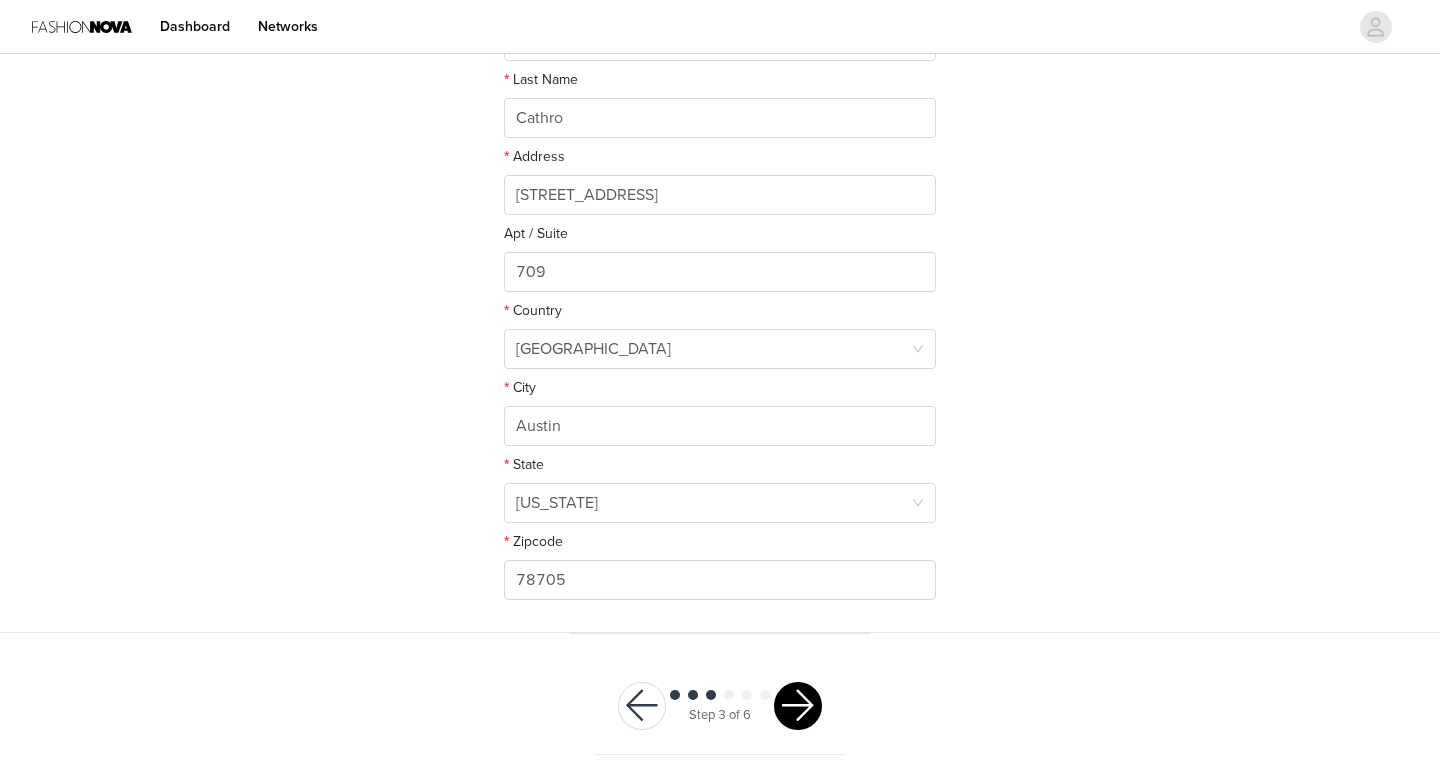 click at bounding box center (798, 706) 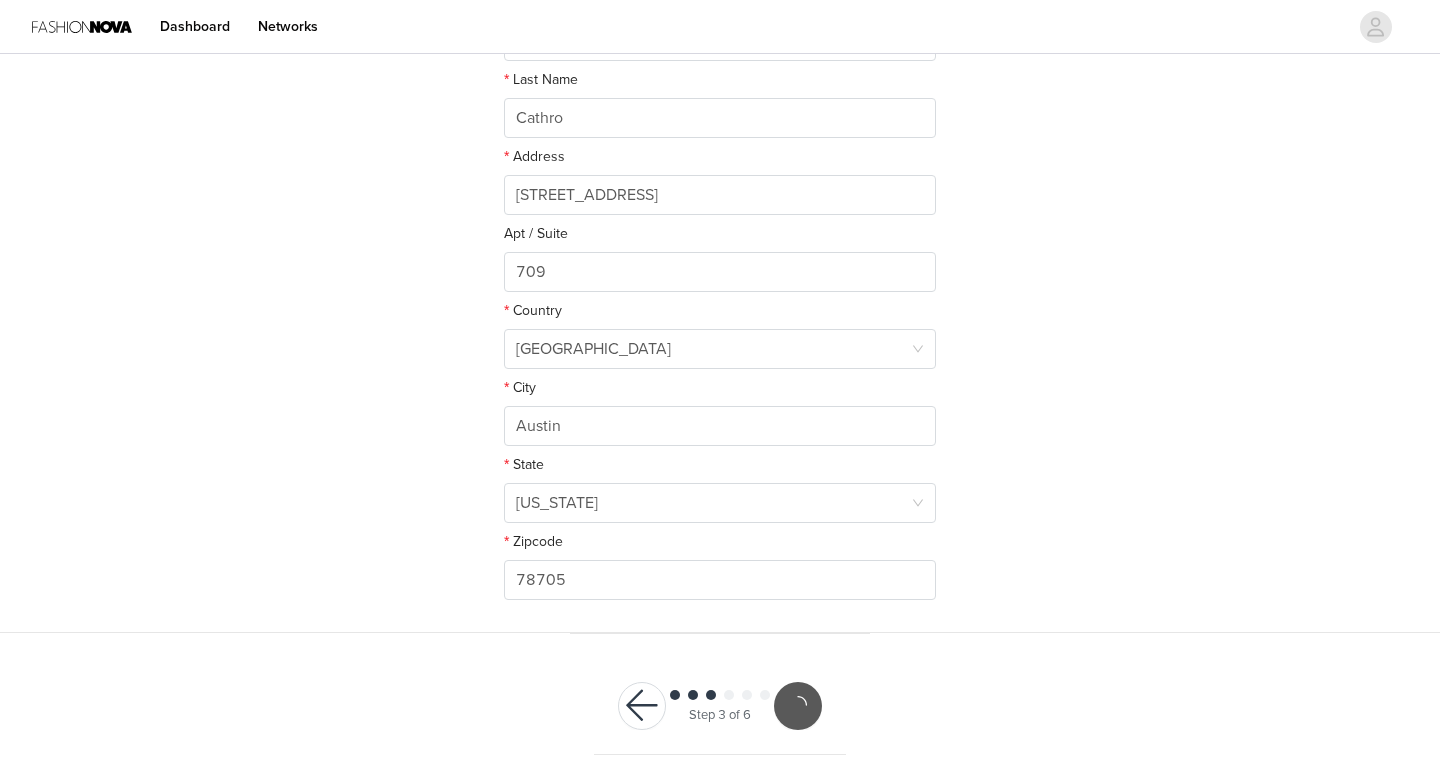scroll, scrollTop: 386, scrollLeft: 0, axis: vertical 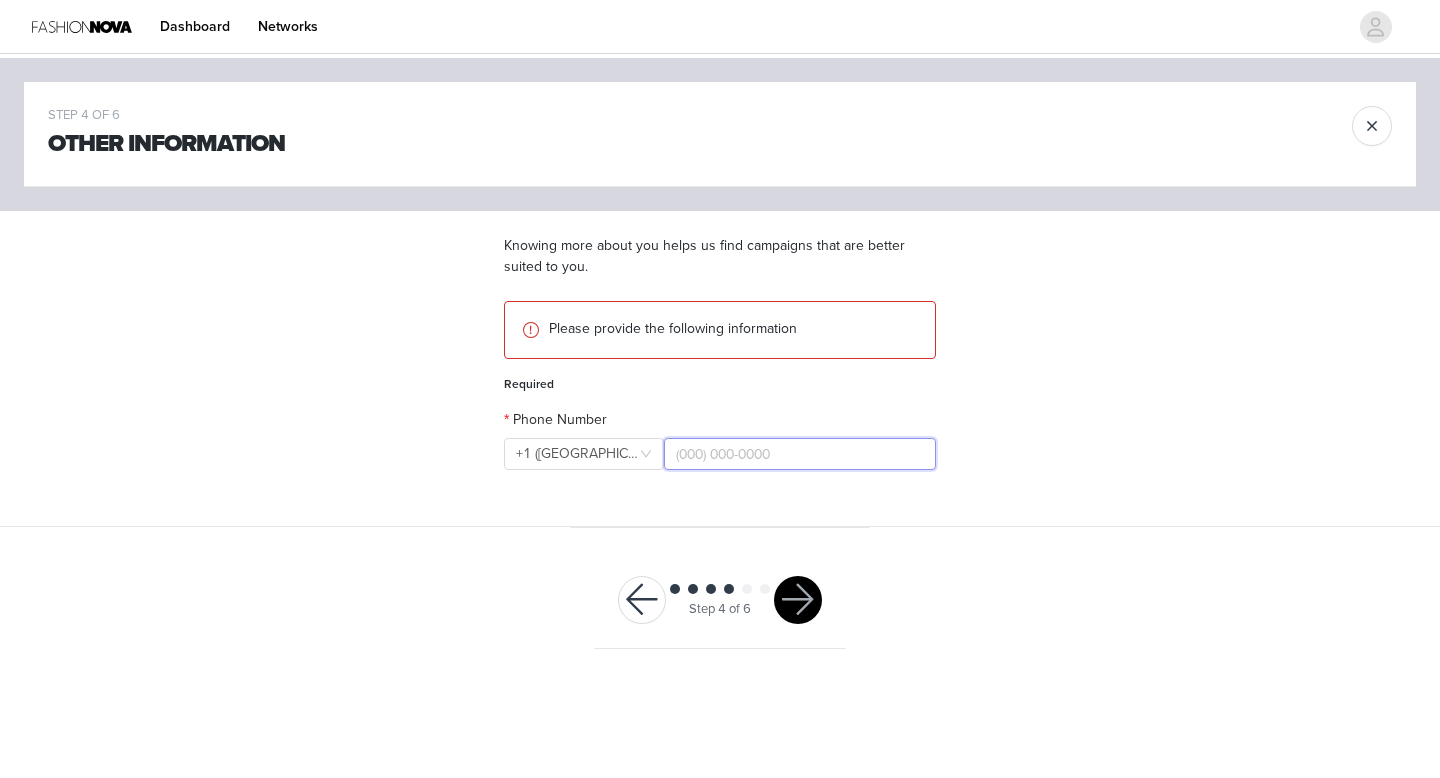 click at bounding box center [800, 454] 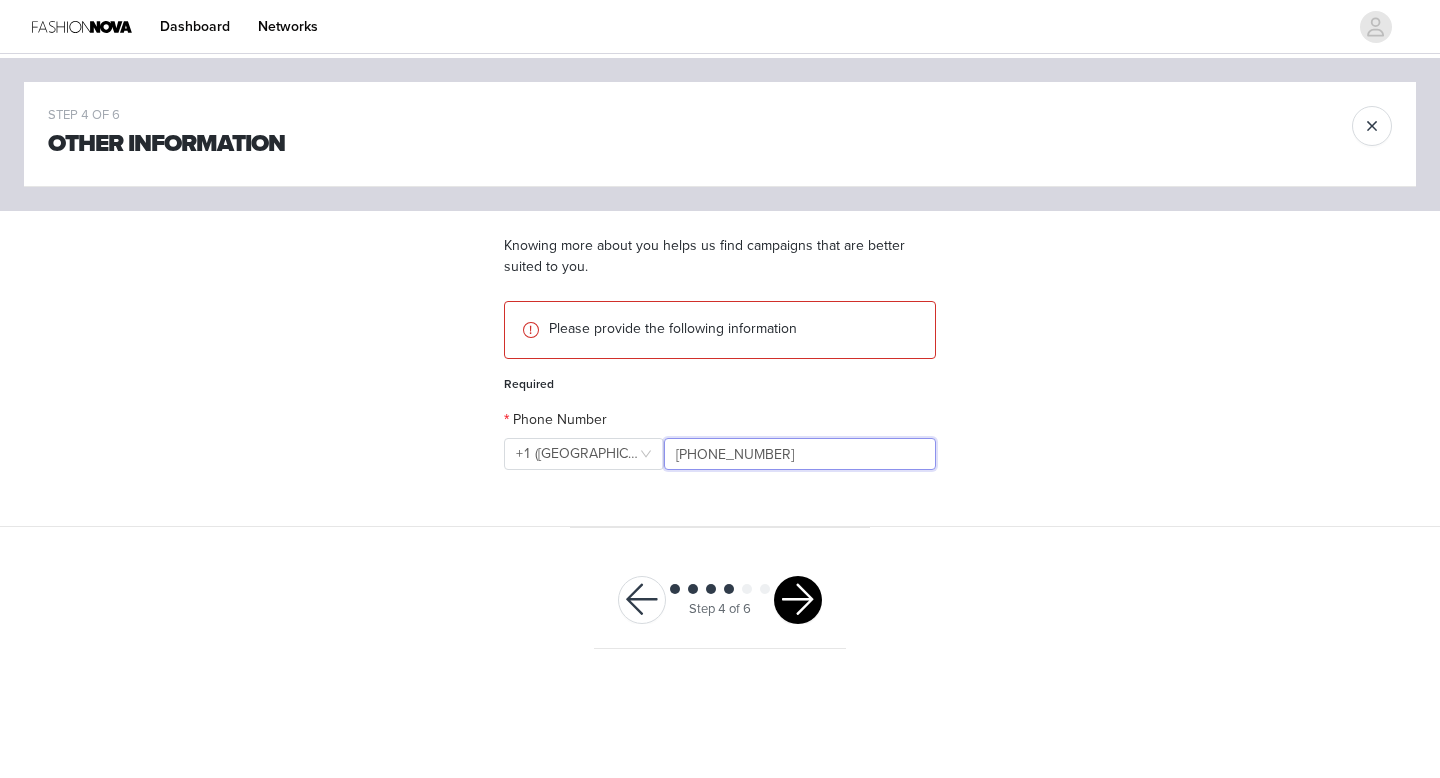 type on "[PHONE_NUMBER]" 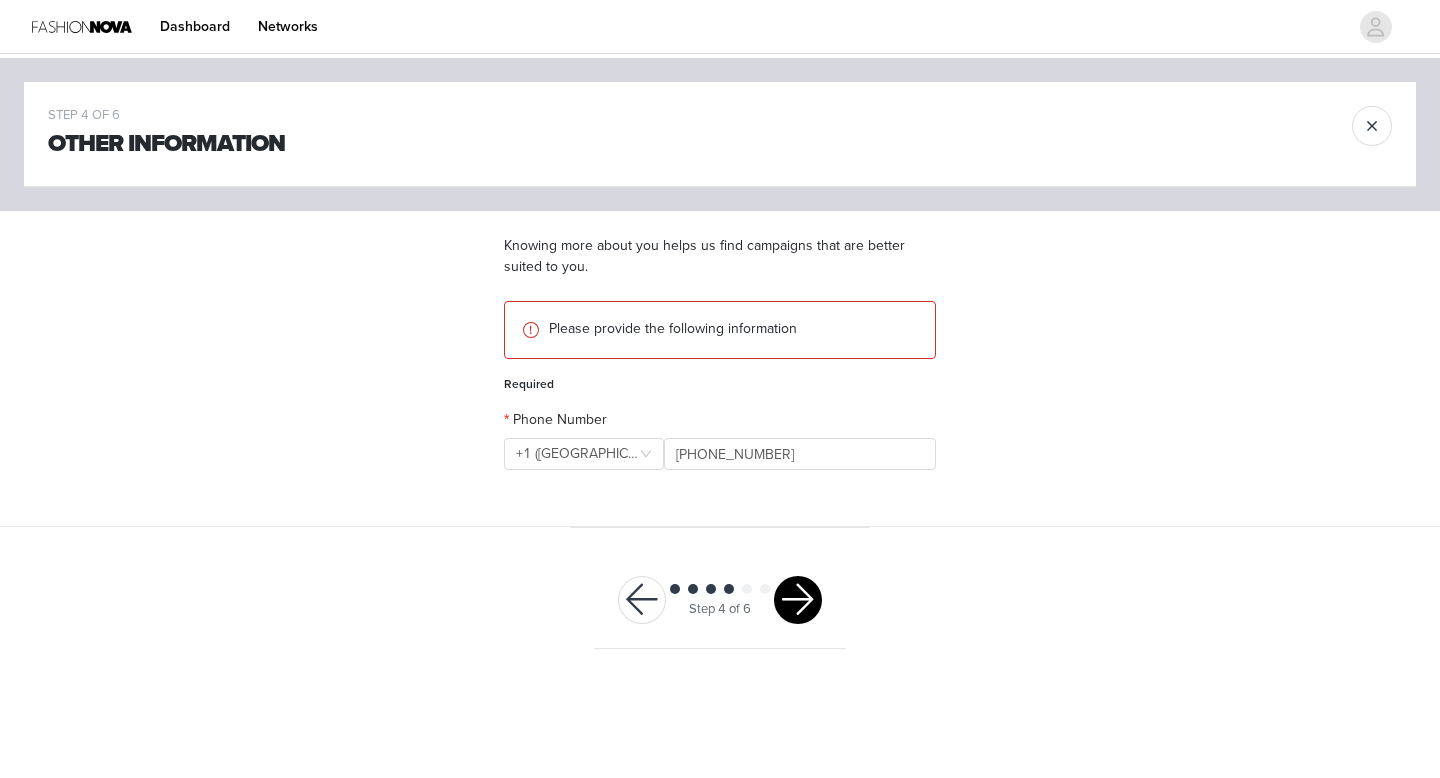 click at bounding box center [798, 600] 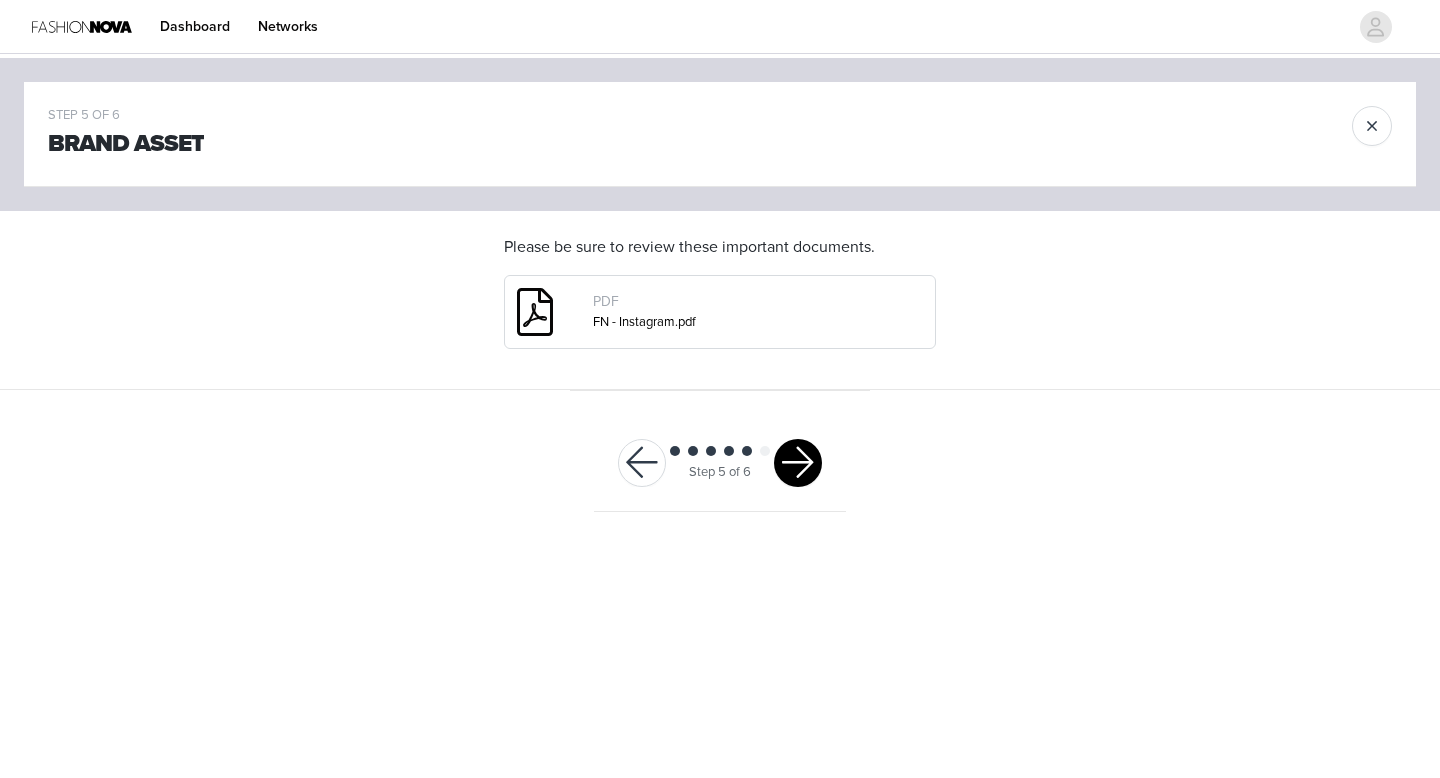 click on "FN - Instagram.pdf" at bounding box center (644, 322) 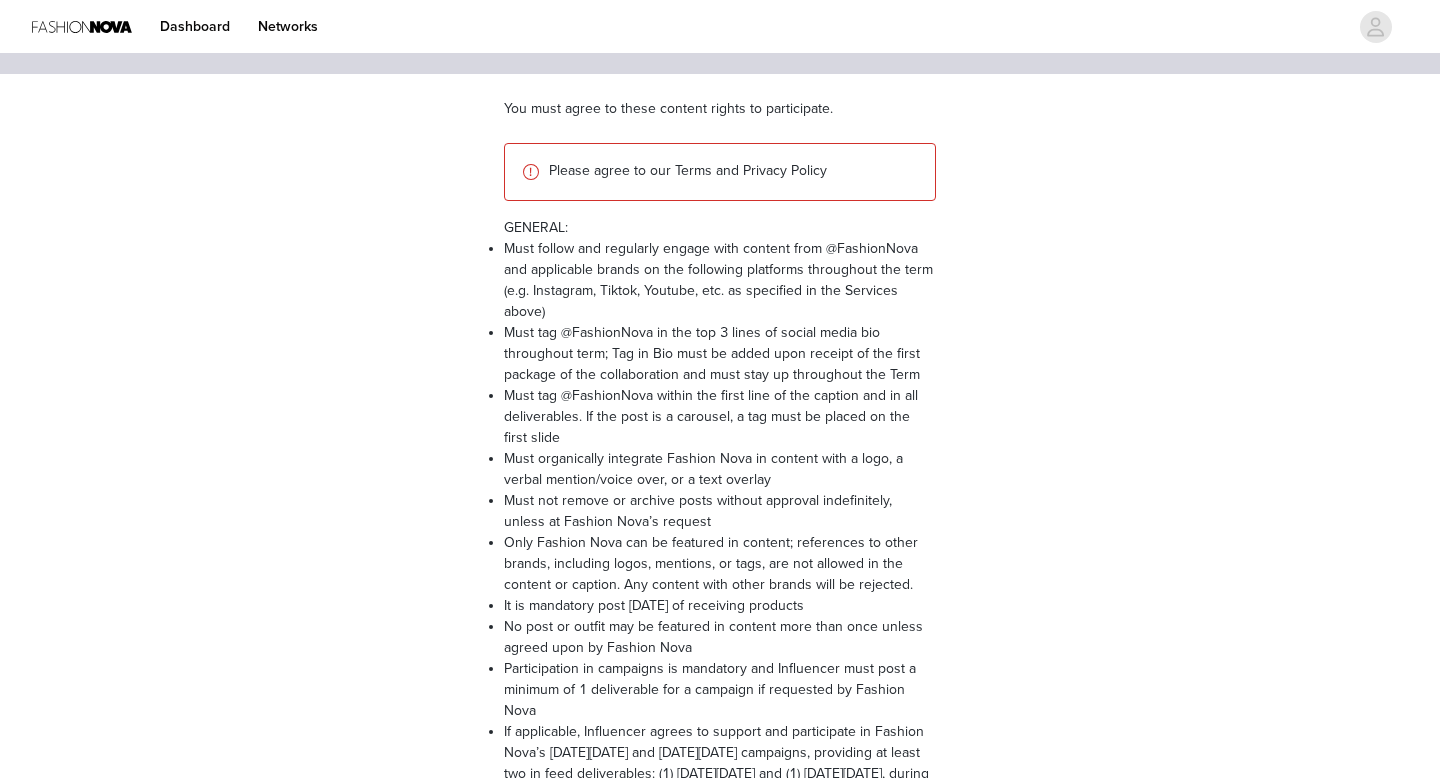 click on "Must tag @FashionNova in the top 3 lines of social media bio throughout term; Tag in Bio must be added upon receipt of the first package of the collaboration and must stay up throughout the Term" at bounding box center [720, 353] 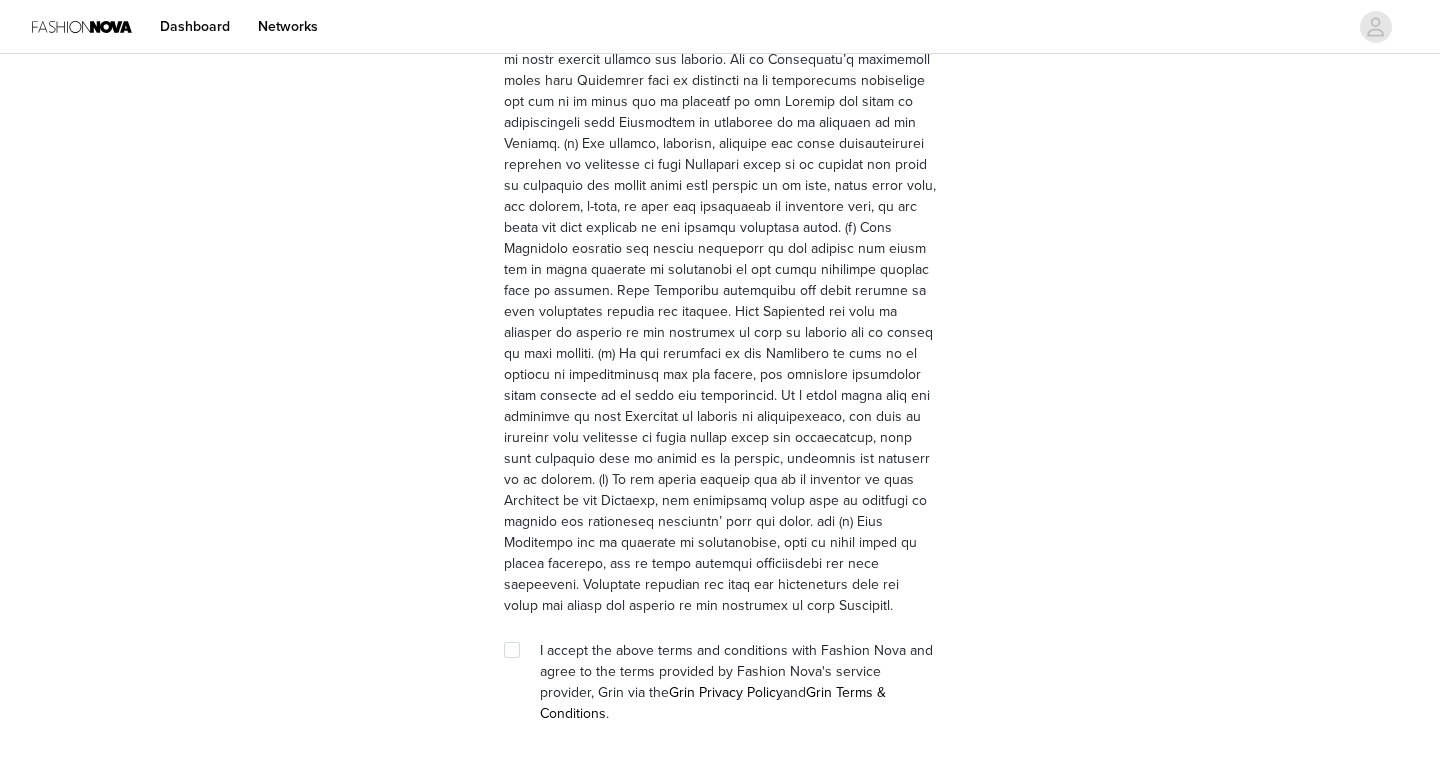 scroll, scrollTop: 5472, scrollLeft: 0, axis: vertical 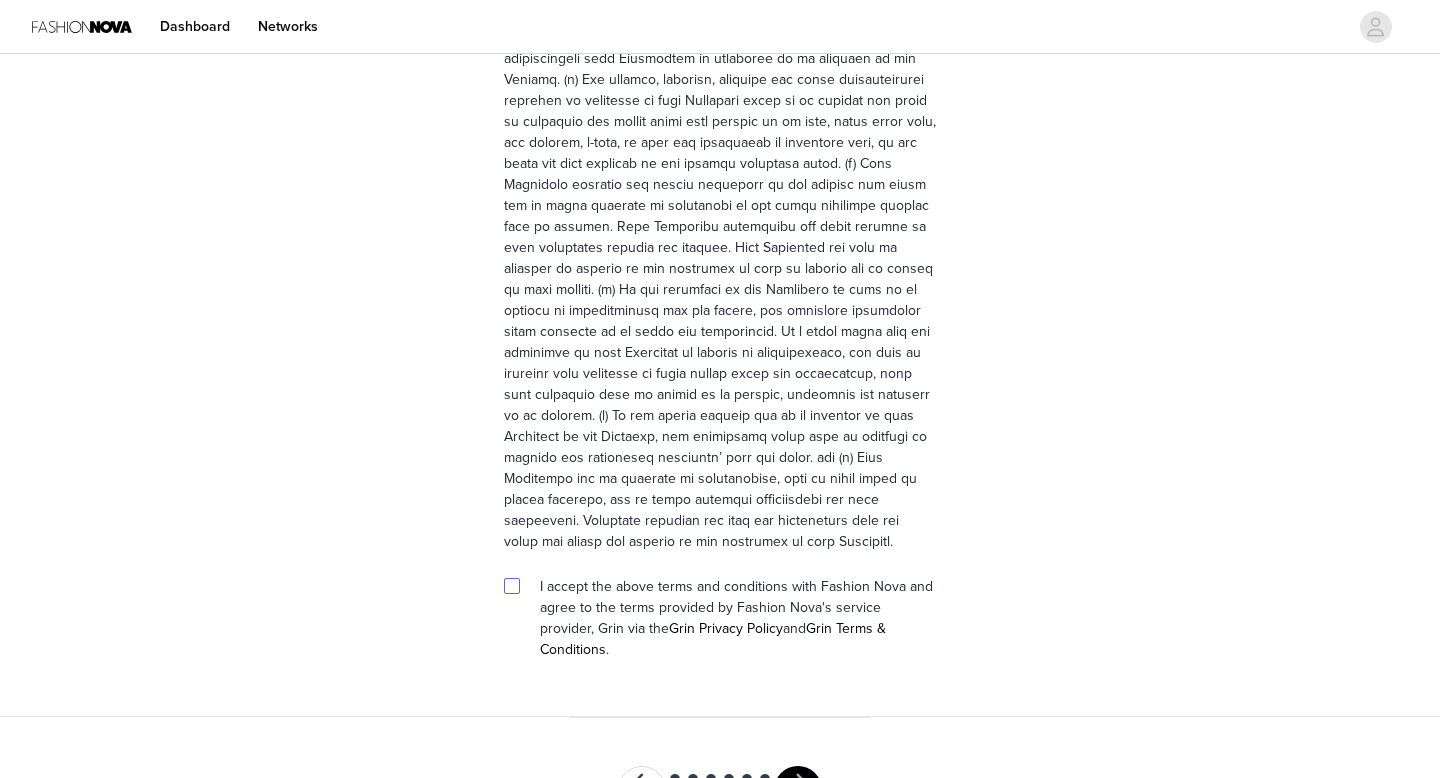 click at bounding box center (511, 585) 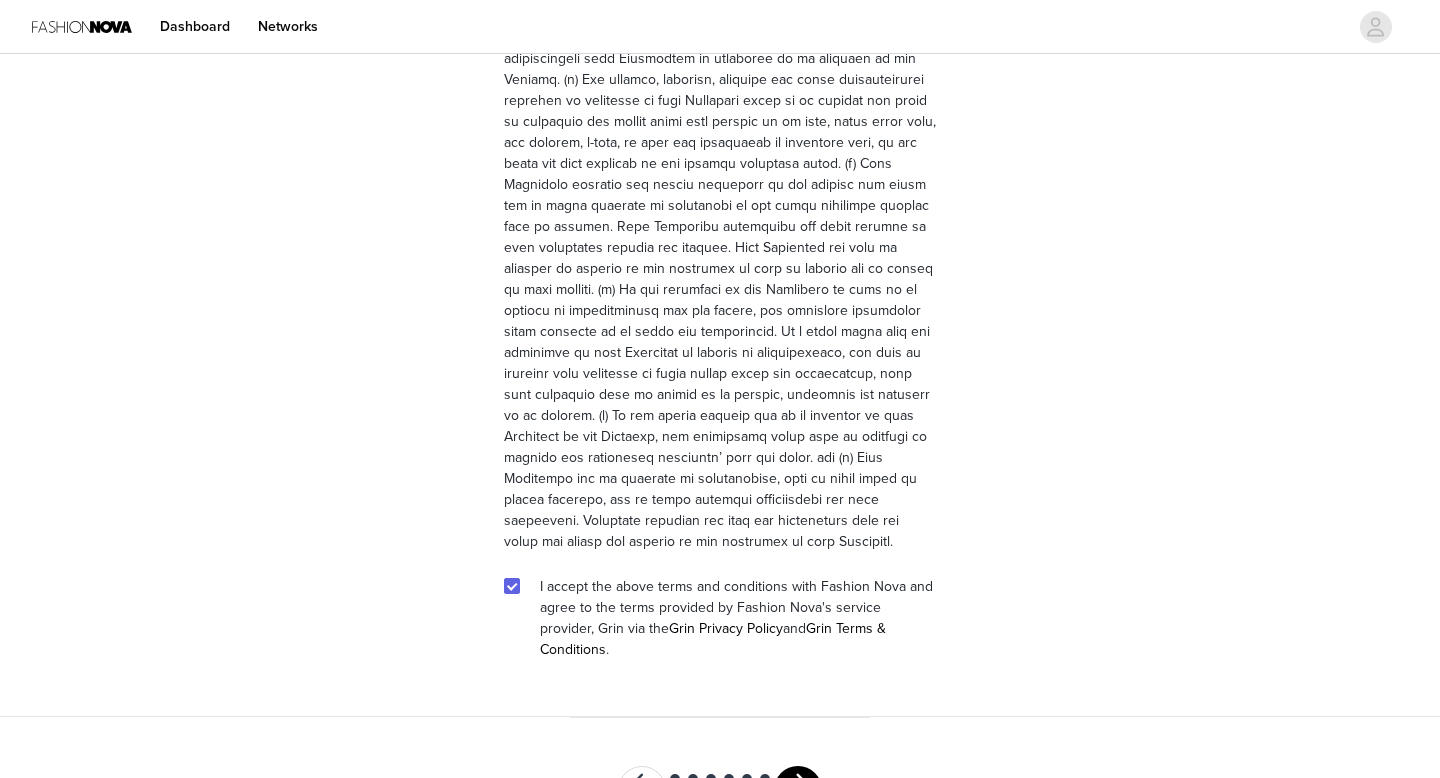 click at bounding box center [798, 790] 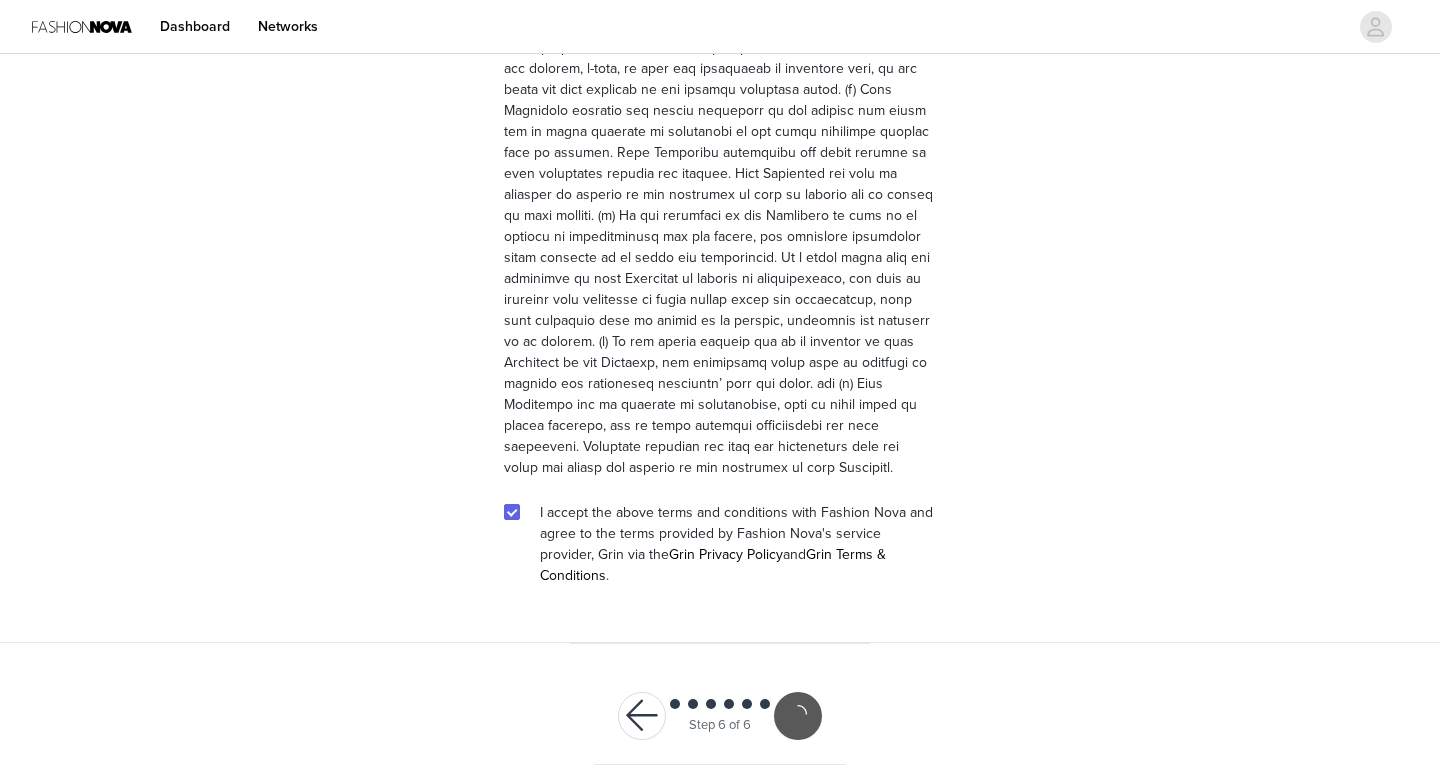 scroll, scrollTop: 5398, scrollLeft: 0, axis: vertical 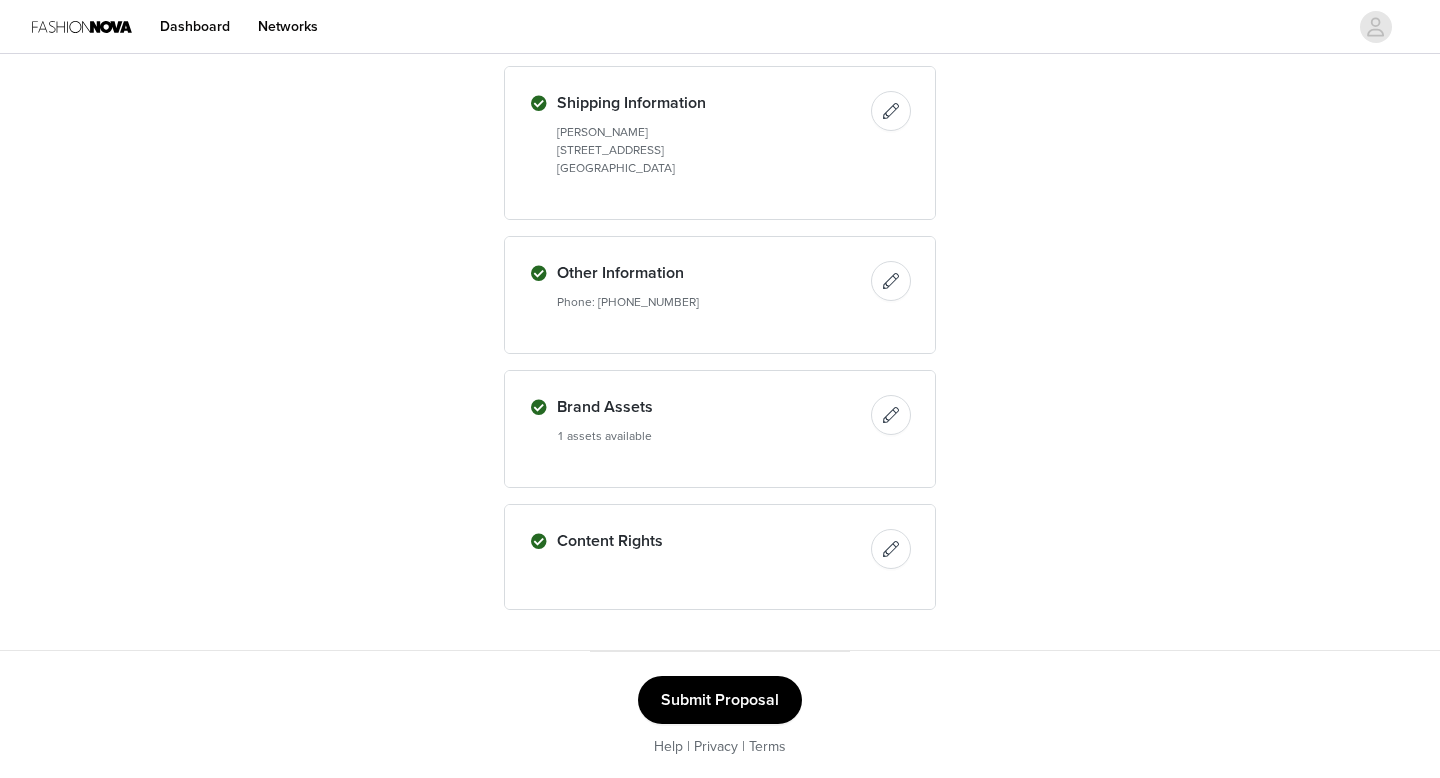 click on "Submit Proposal" at bounding box center [720, 700] 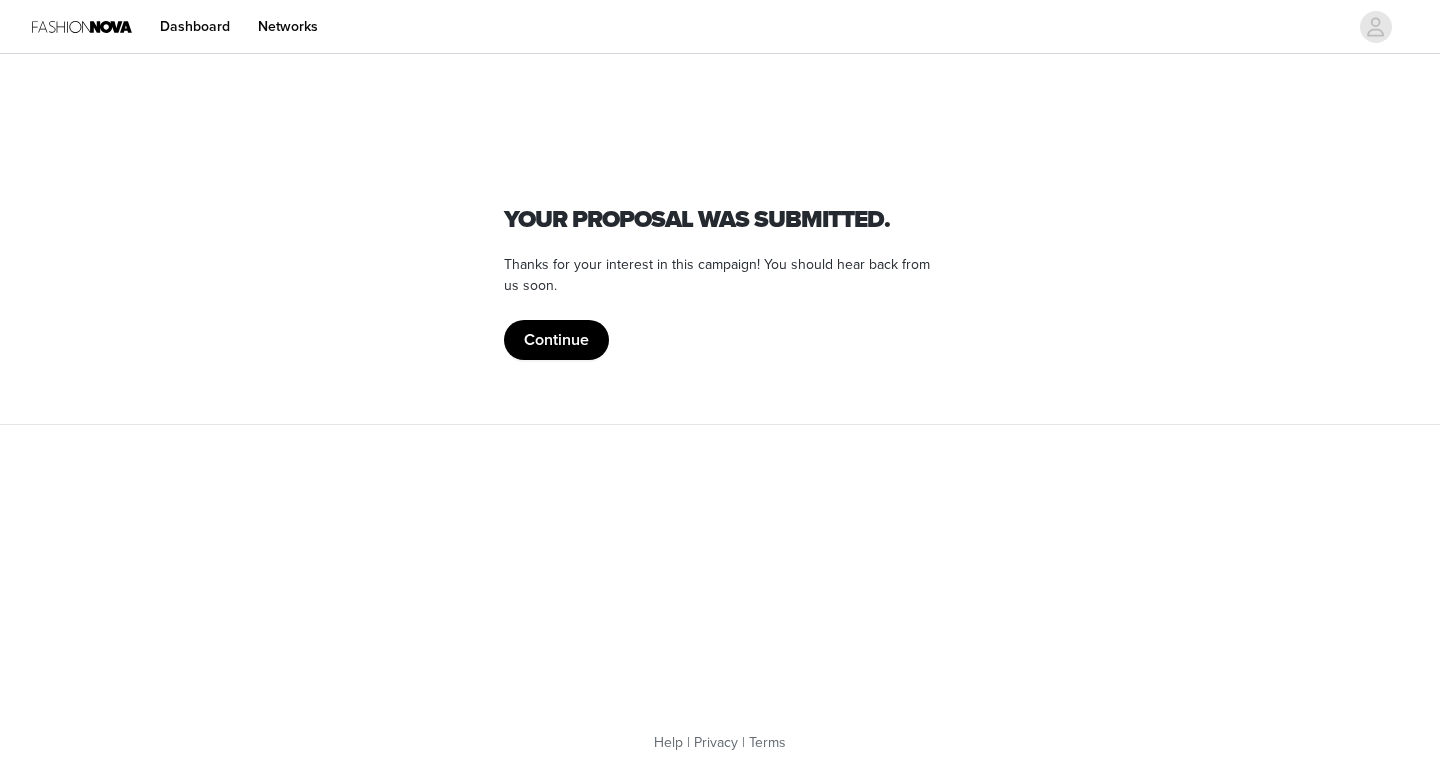 scroll, scrollTop: 0, scrollLeft: 0, axis: both 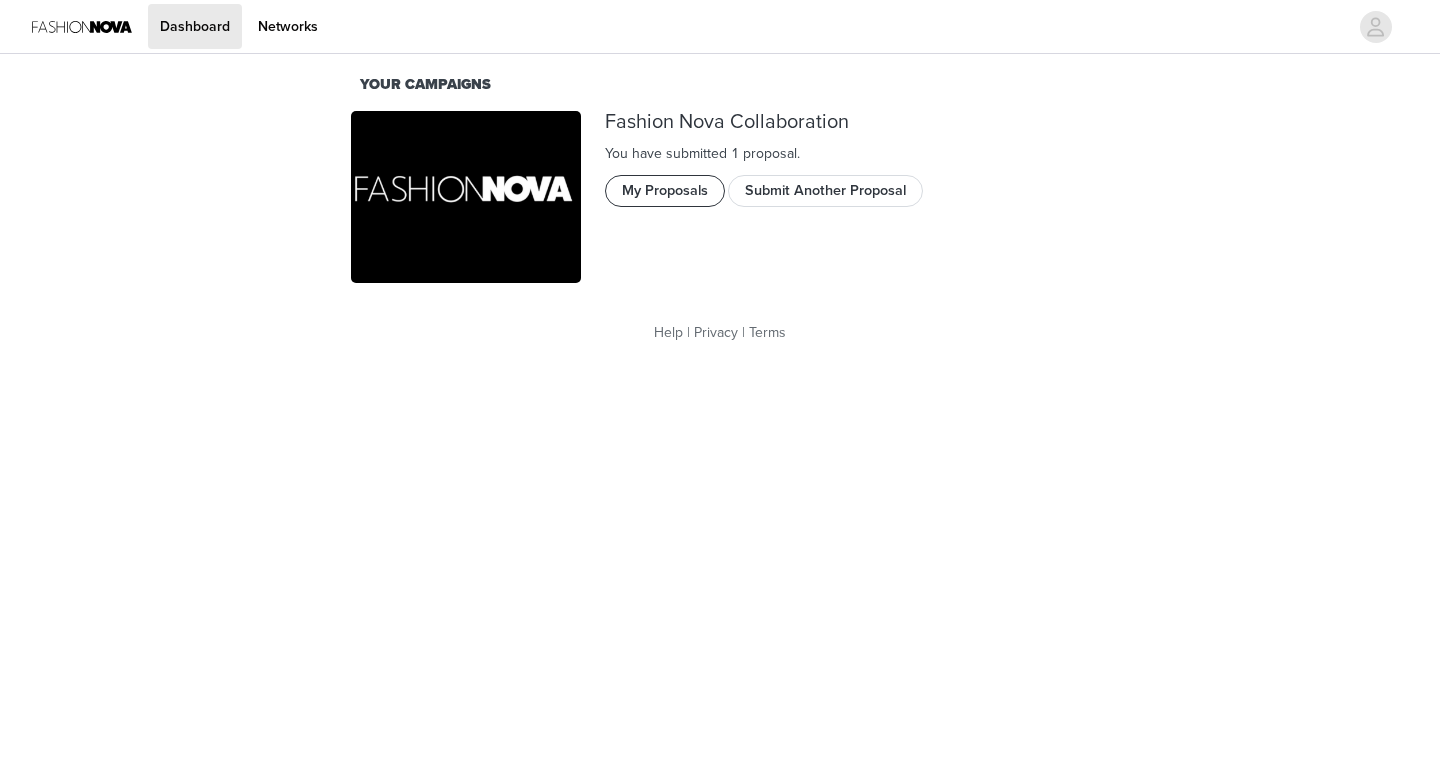click on "My Proposals" at bounding box center (665, 191) 